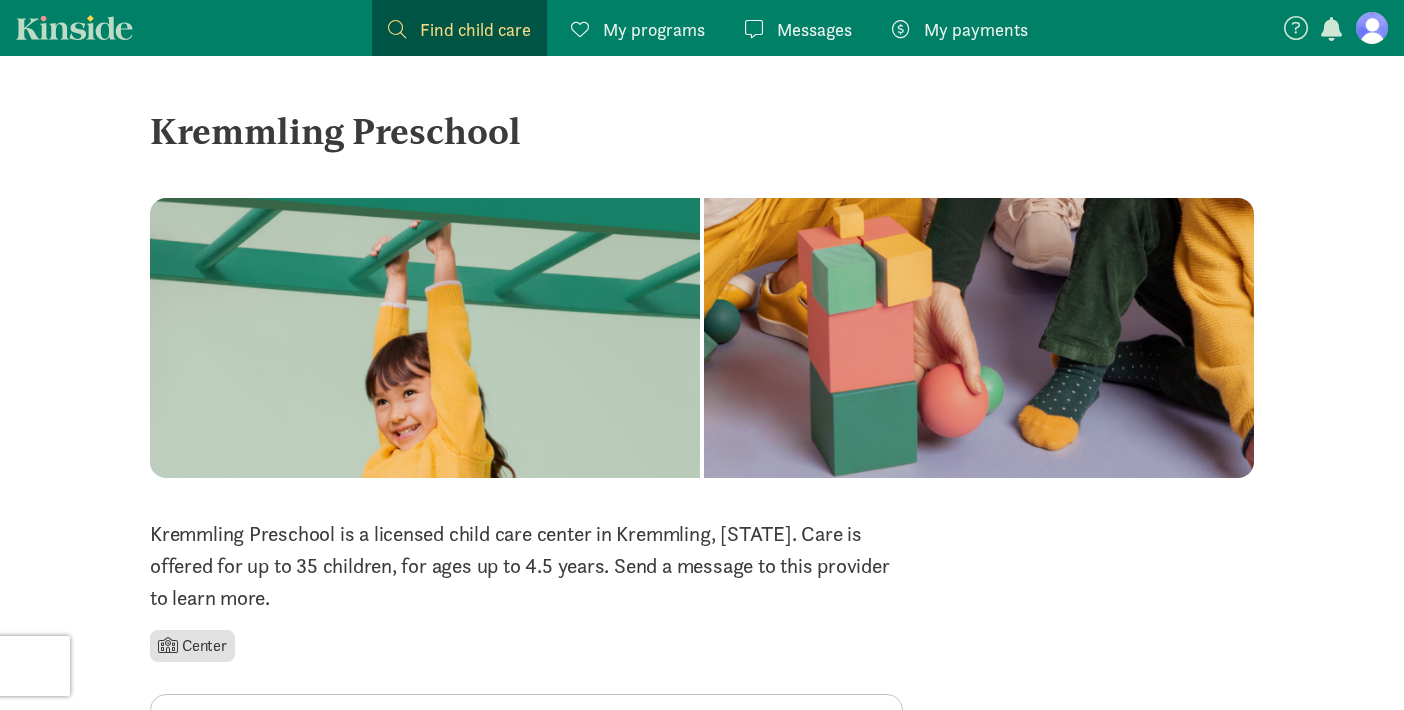 scroll, scrollTop: 0, scrollLeft: 0, axis: both 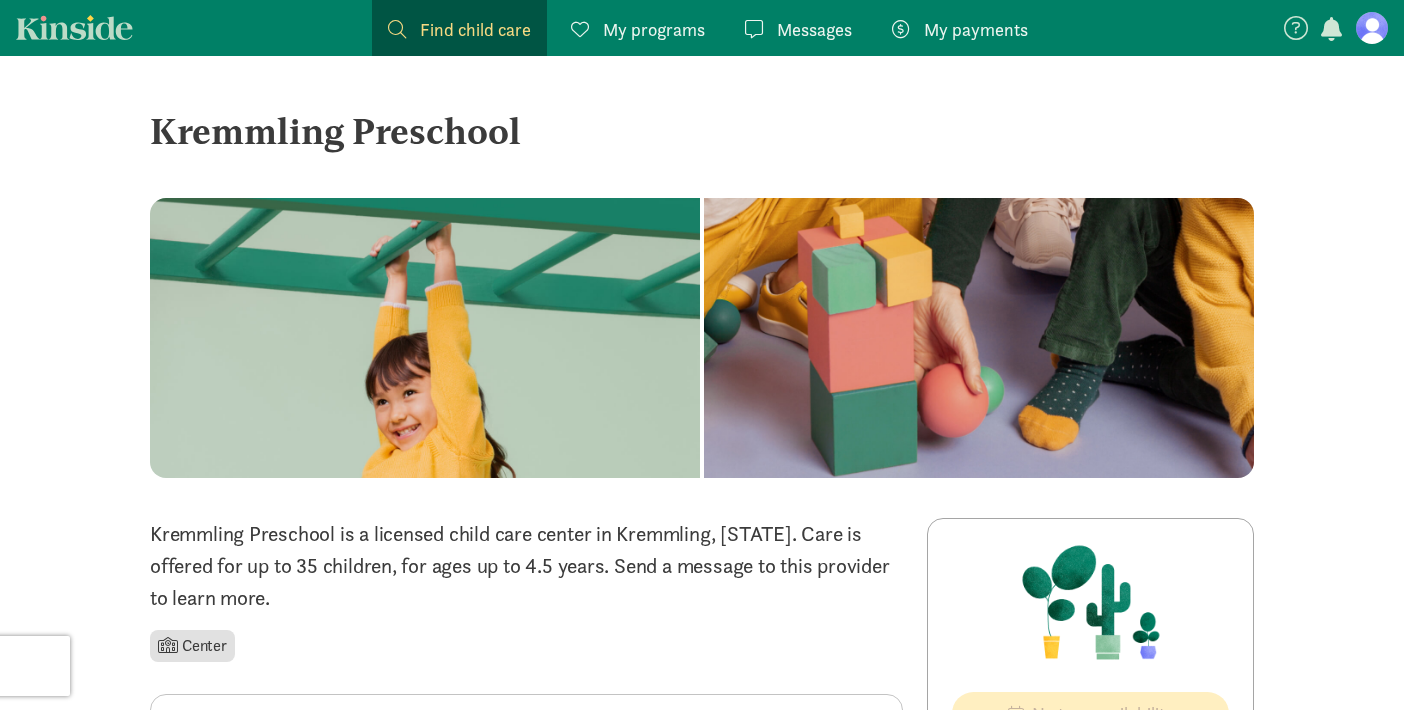click at bounding box center (1372, 28) 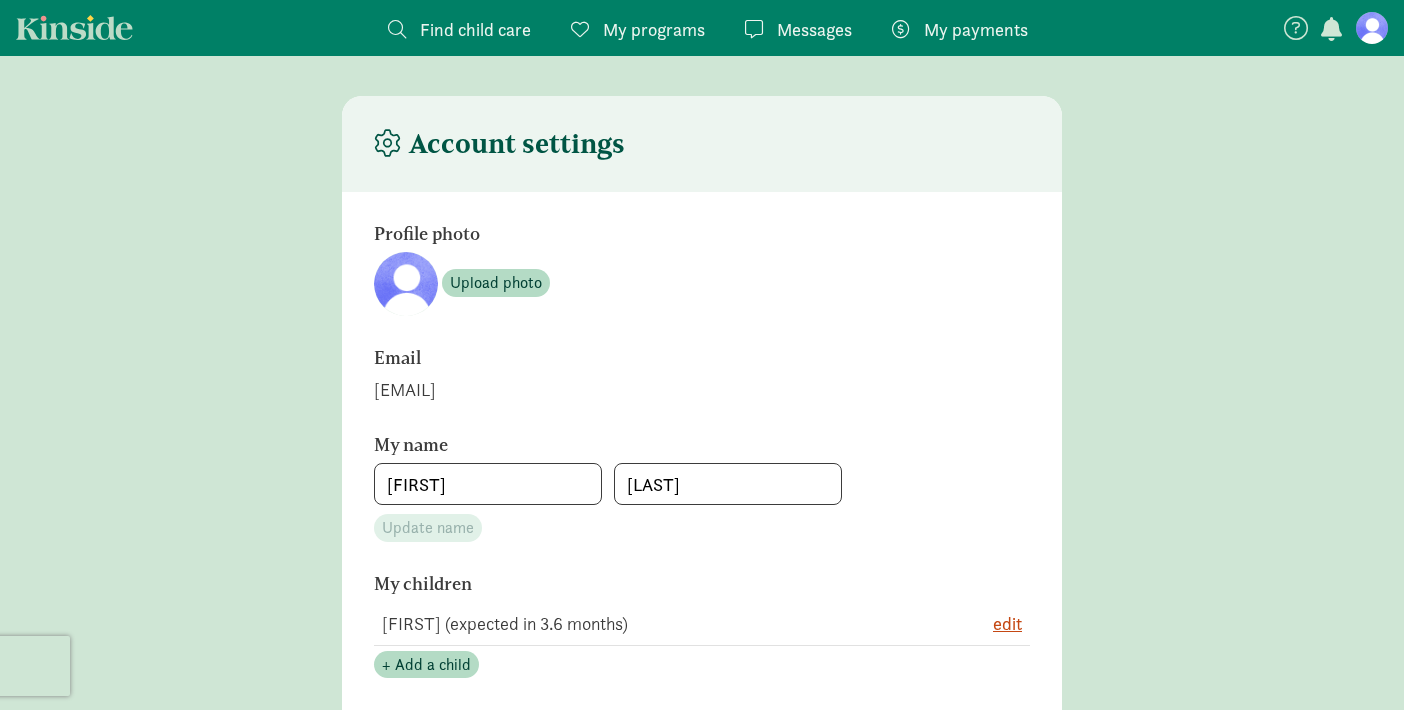 scroll, scrollTop: 0, scrollLeft: 0, axis: both 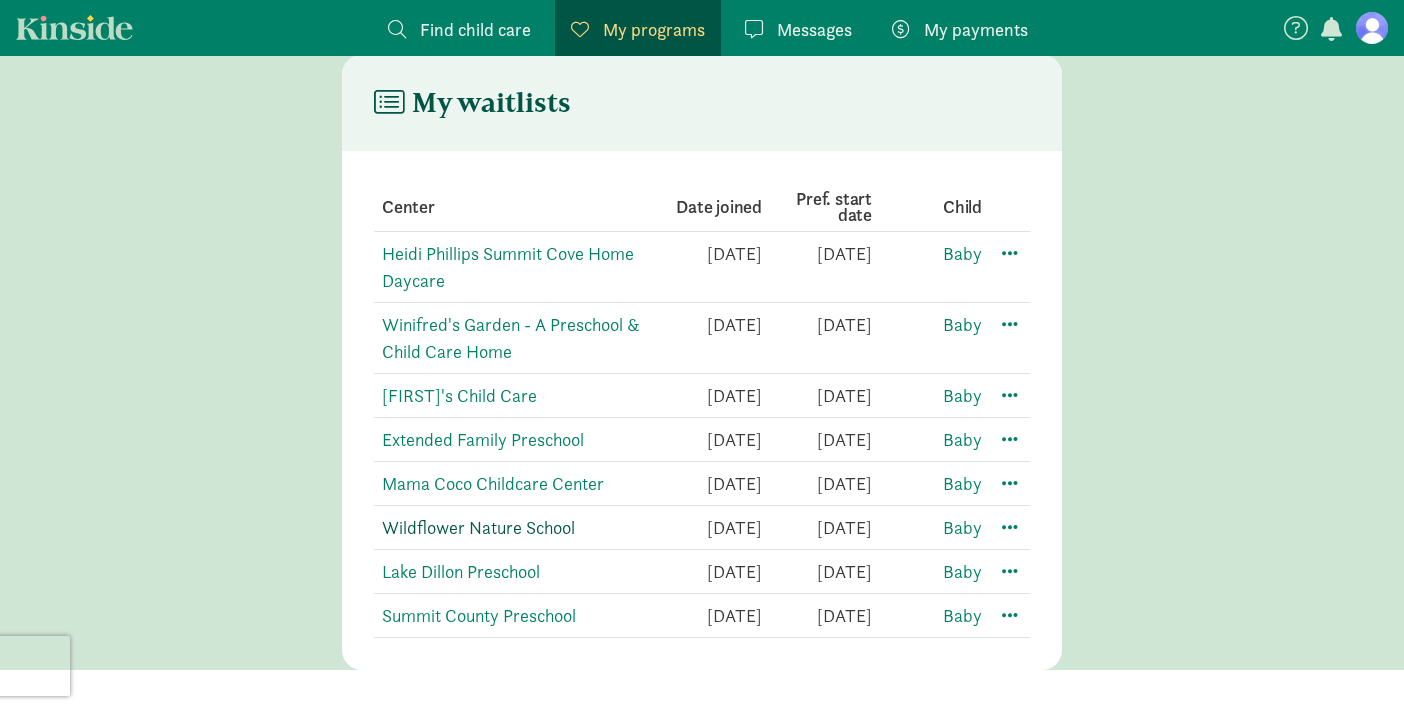 click on "Wildflower Nature School" 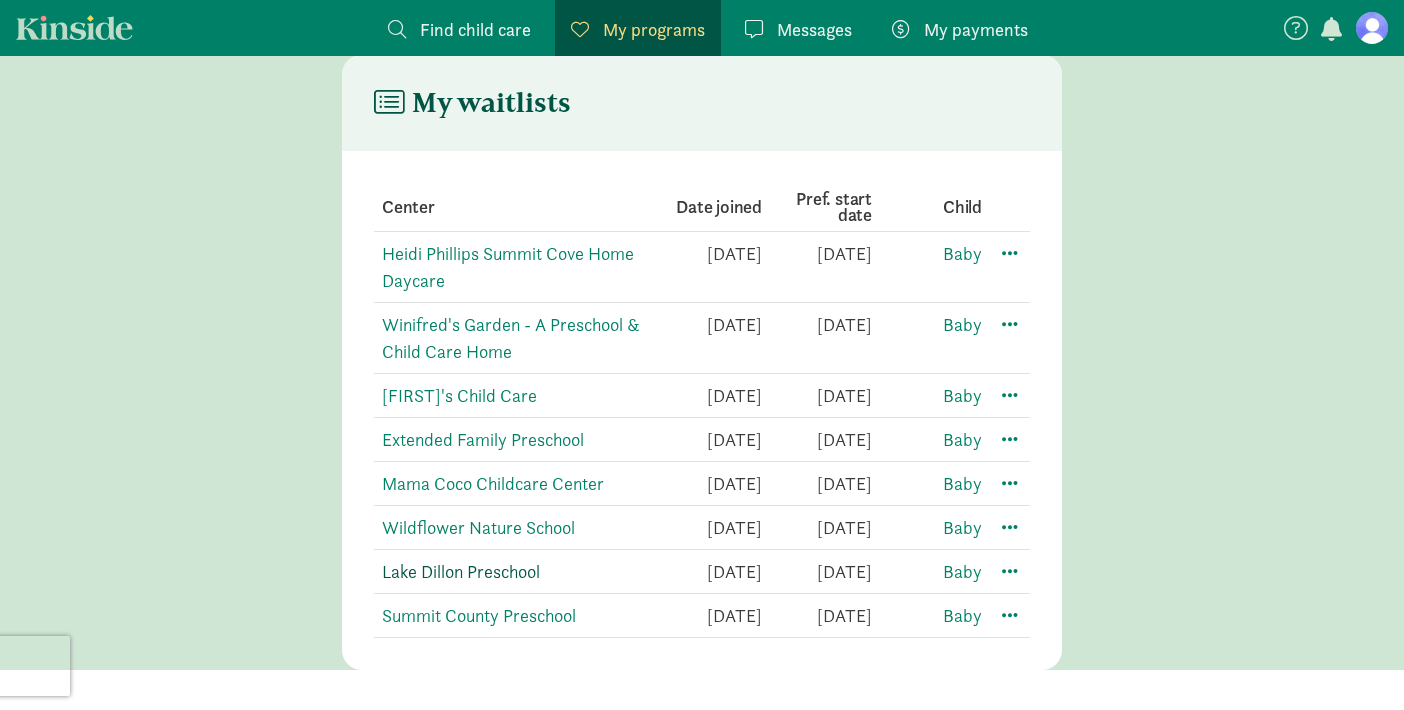 click on "Lake Dillon Preschool" 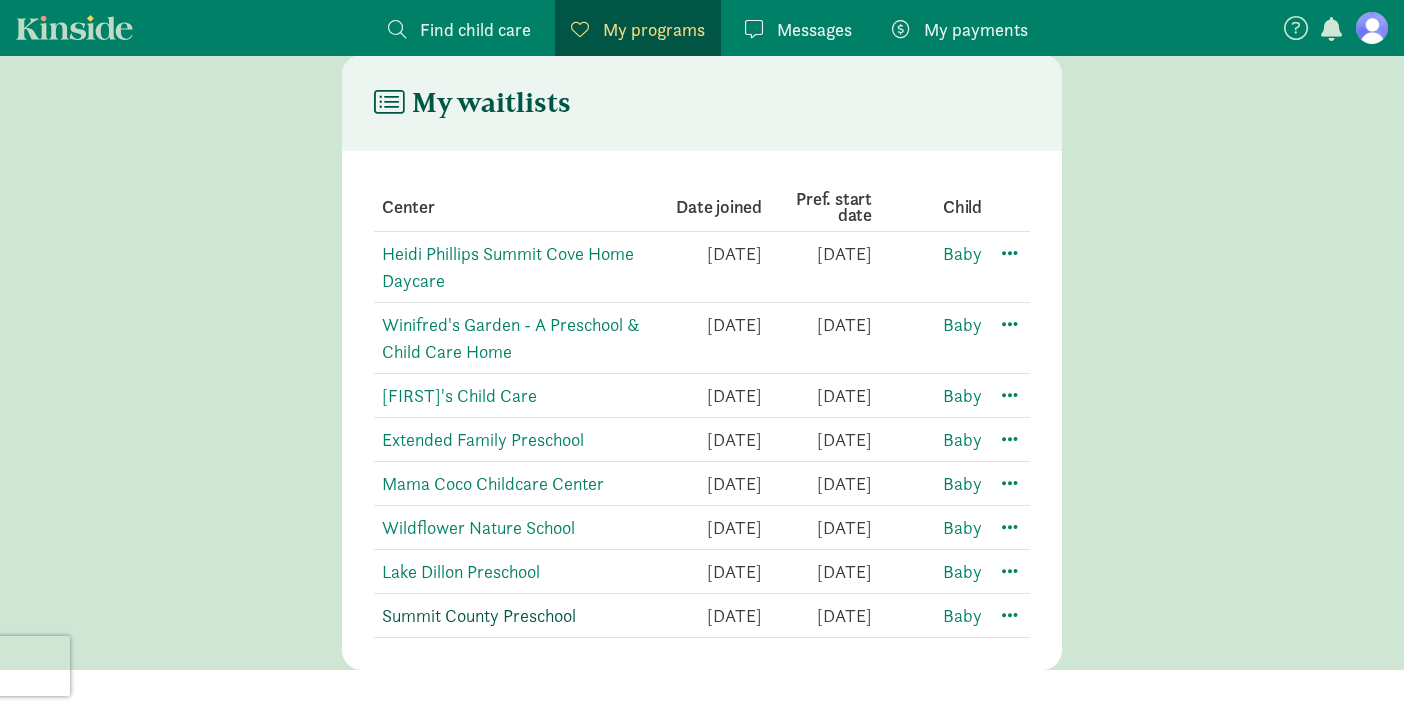 click on "Summit County Preschool" 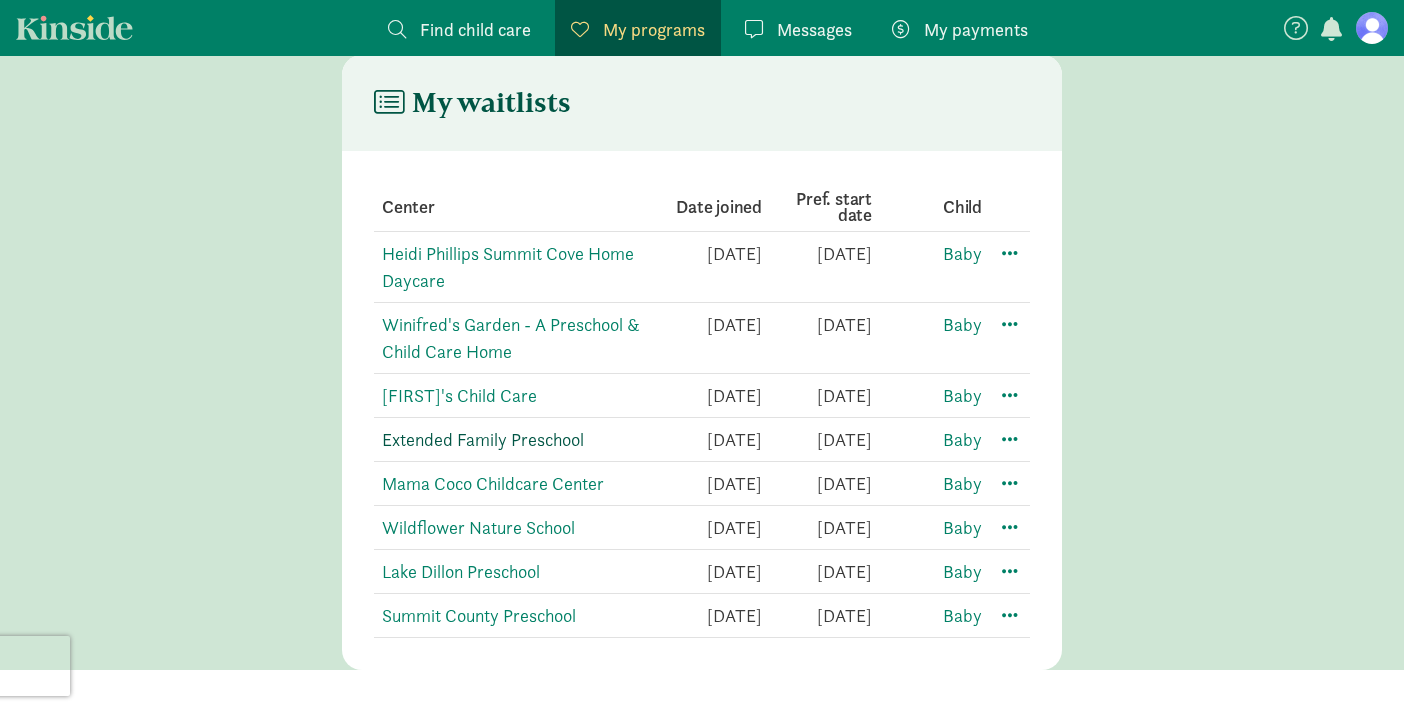scroll, scrollTop: 381, scrollLeft: 0, axis: vertical 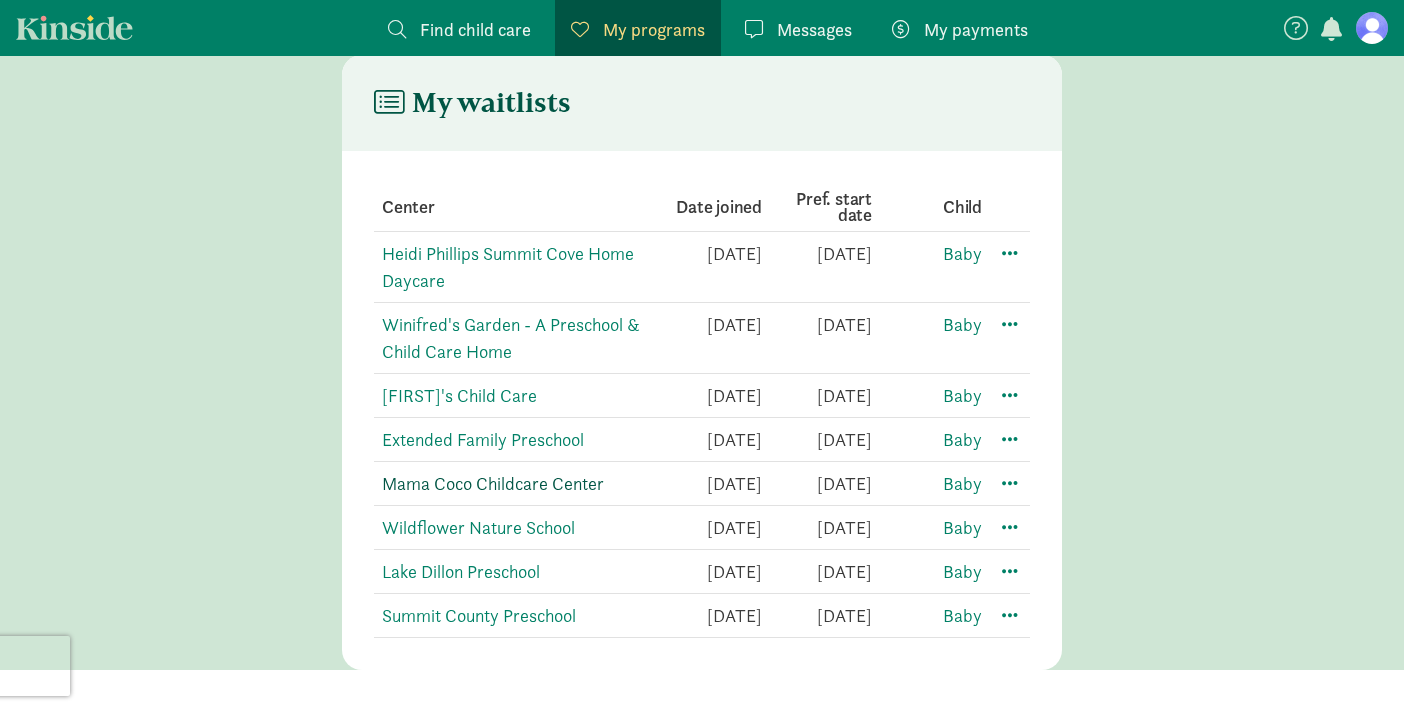 click on "Mama Coco Childcare Center" 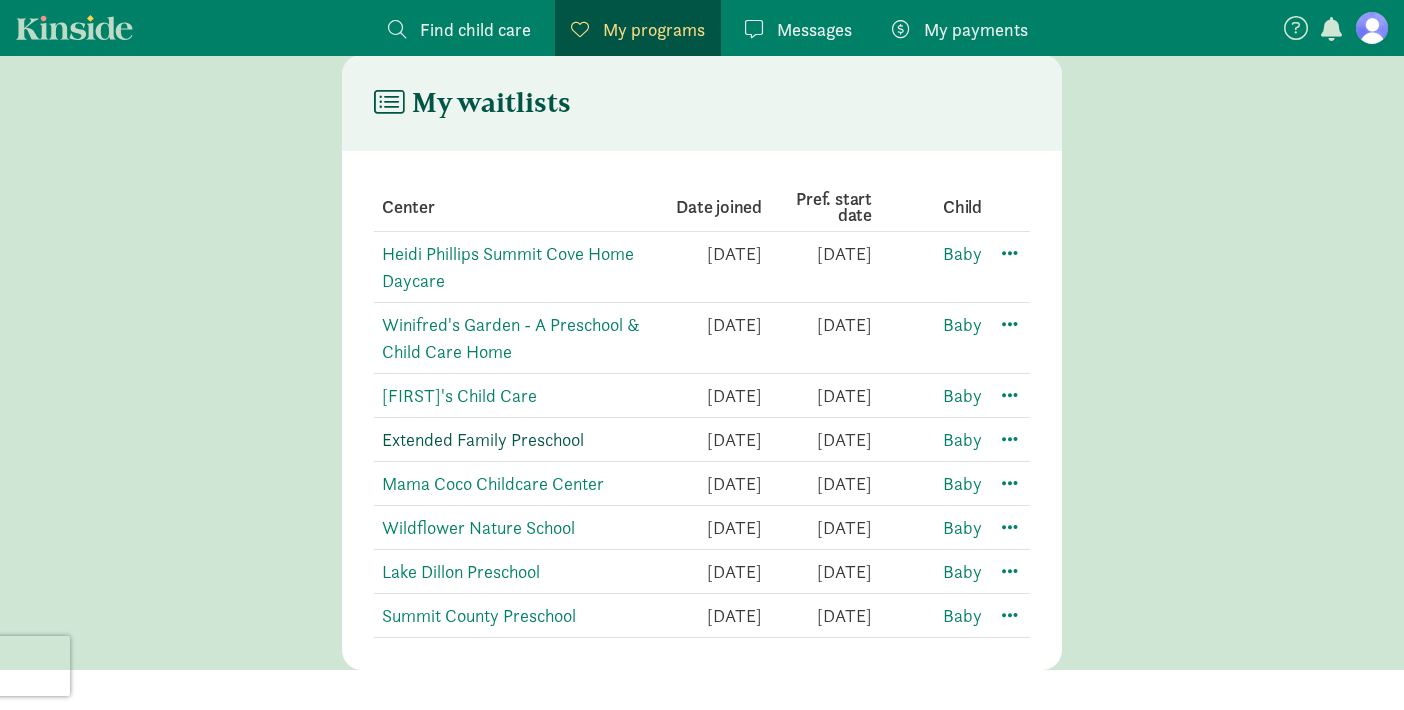 click on "Extended Family Preschool" 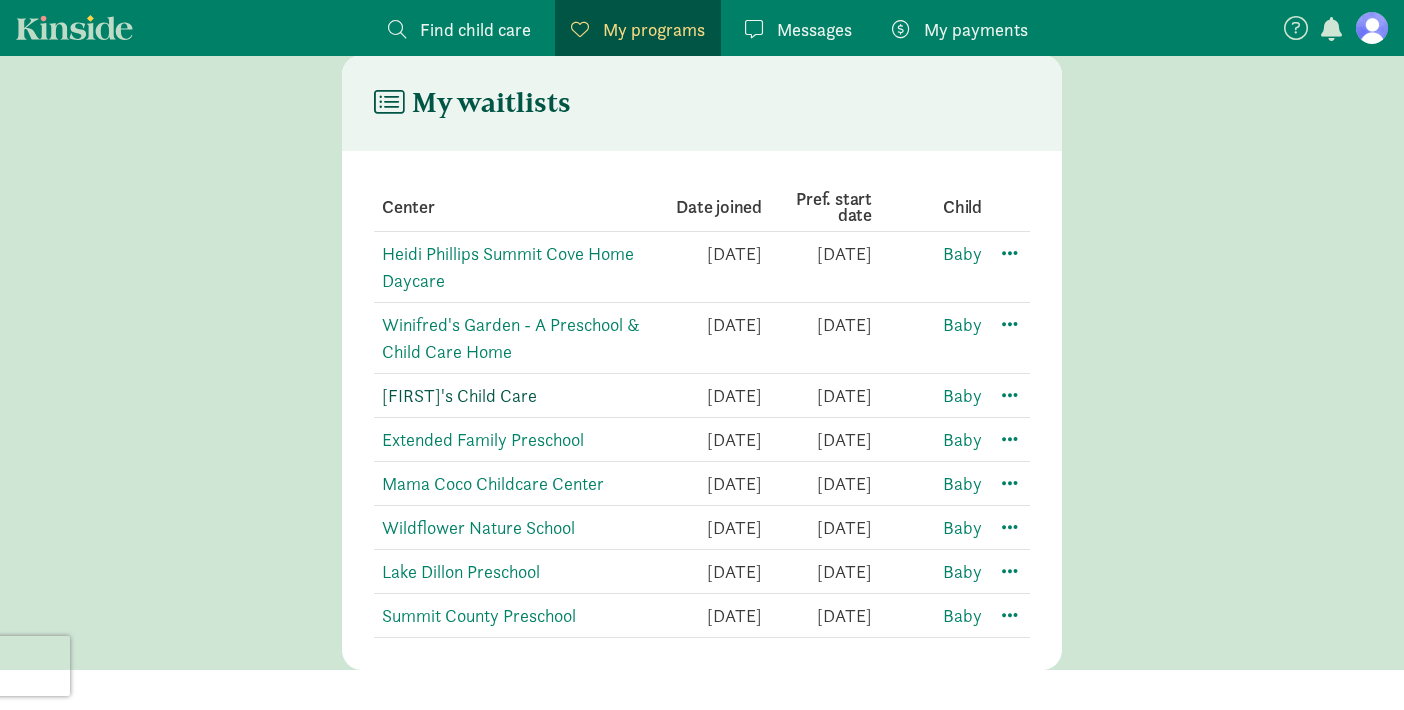 click on "Candace's Child Care" 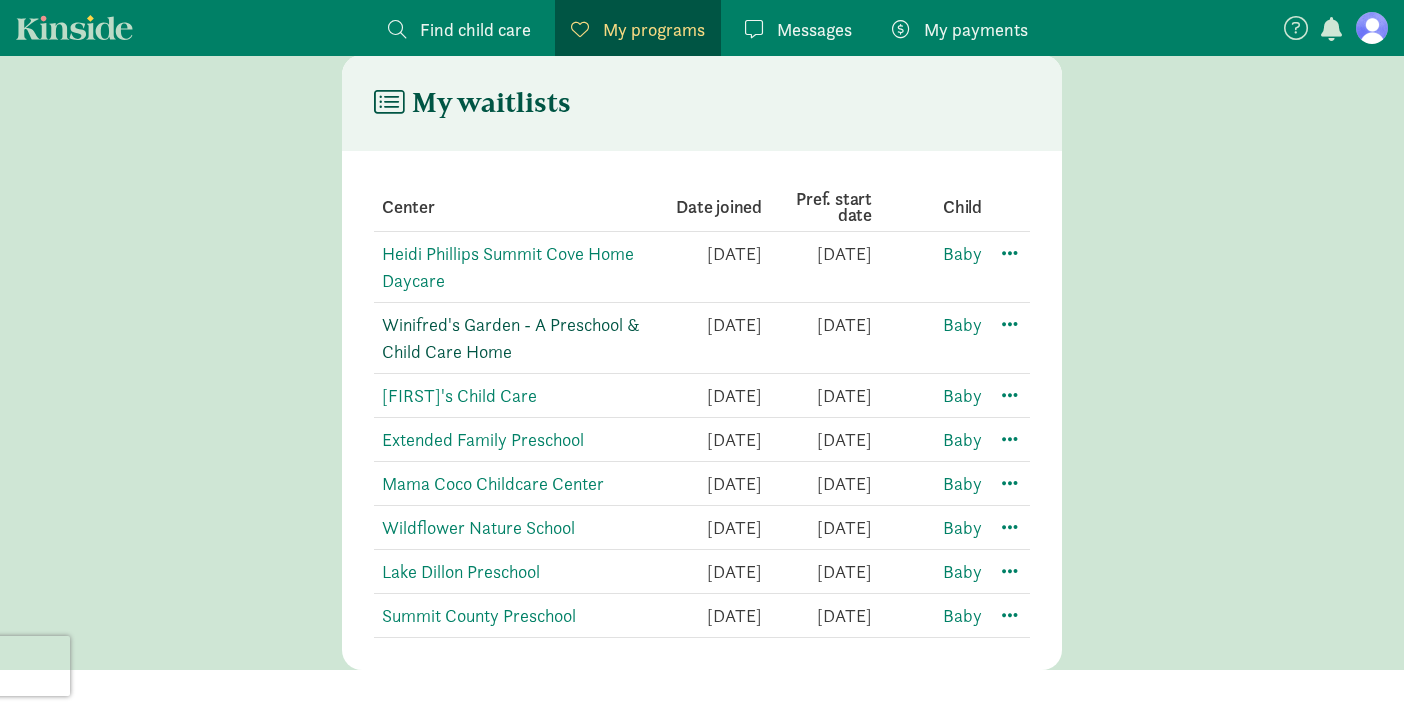 click on "Winifred's Garden - A Preschool & Child Care Home" 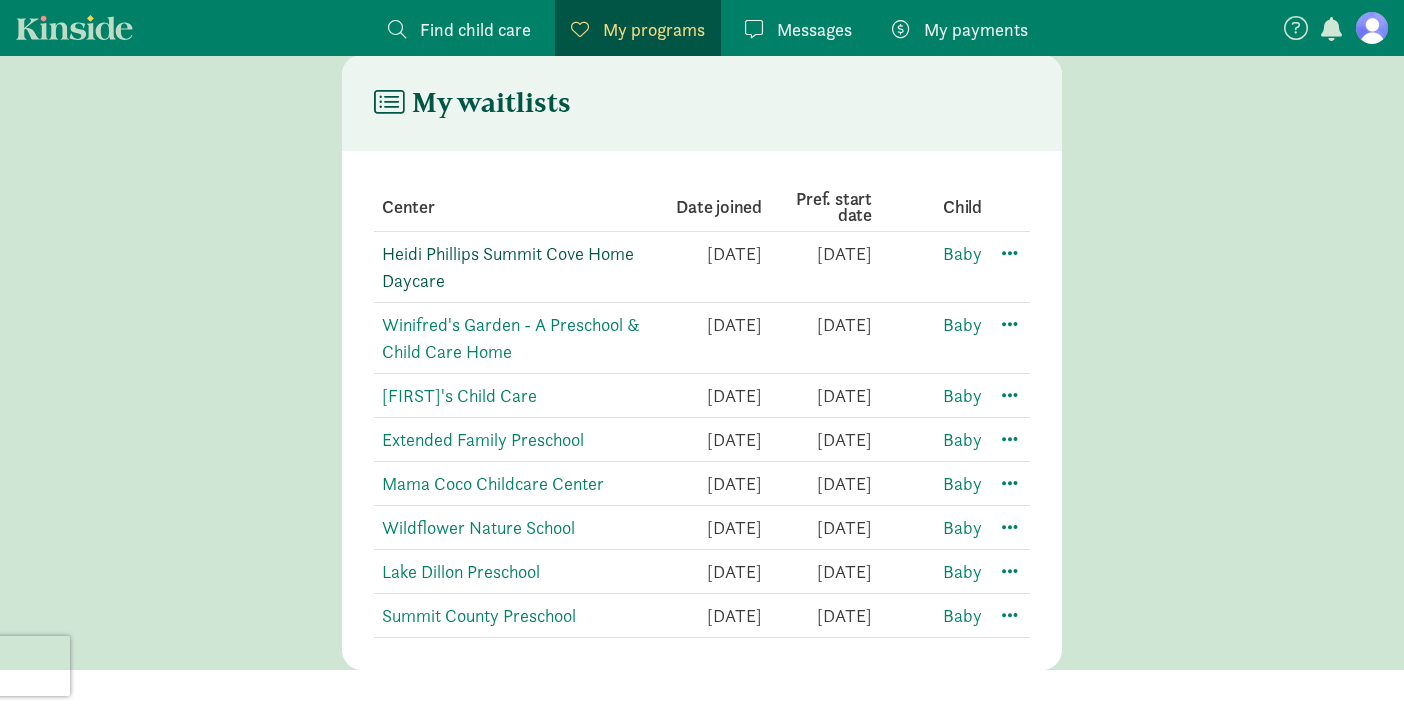 click on "Heidi Phillips Summit Cove Home Daycare" 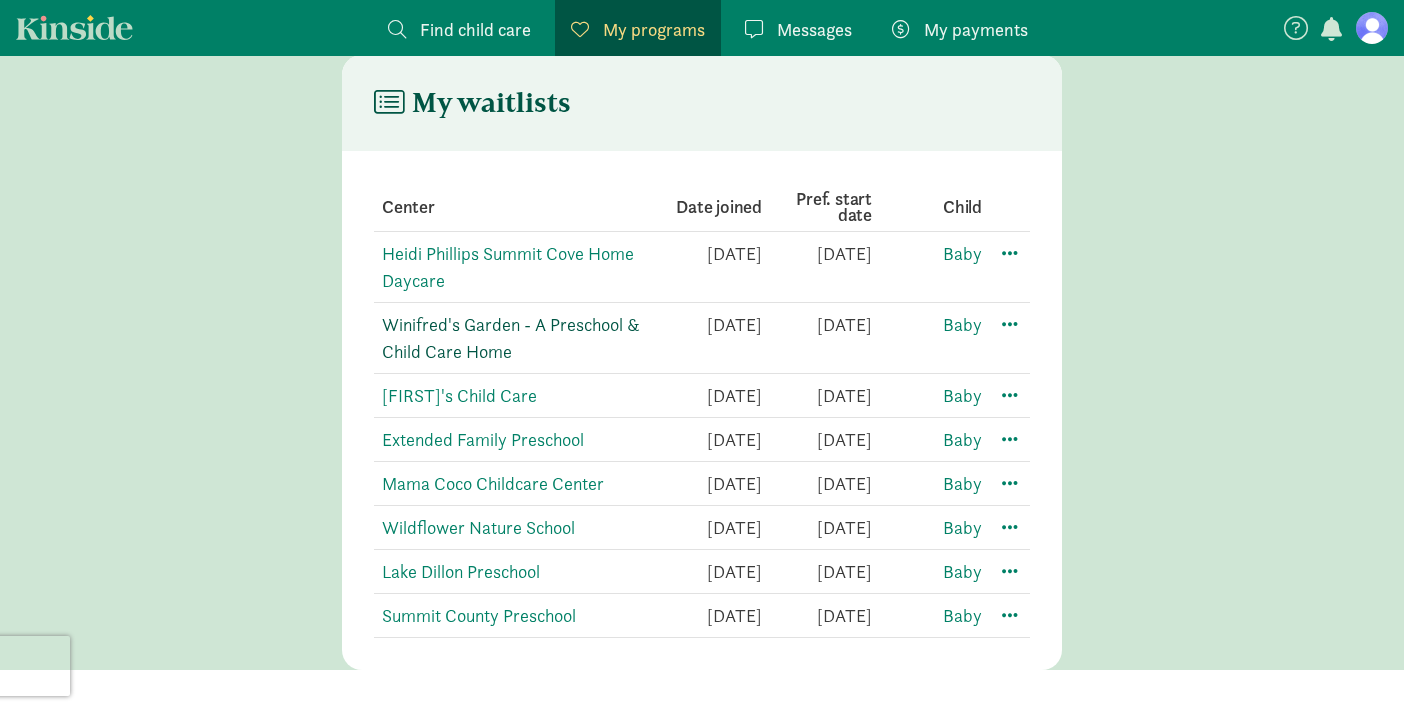 click on "Winifred's Garden - A Preschool & Child Care Home" 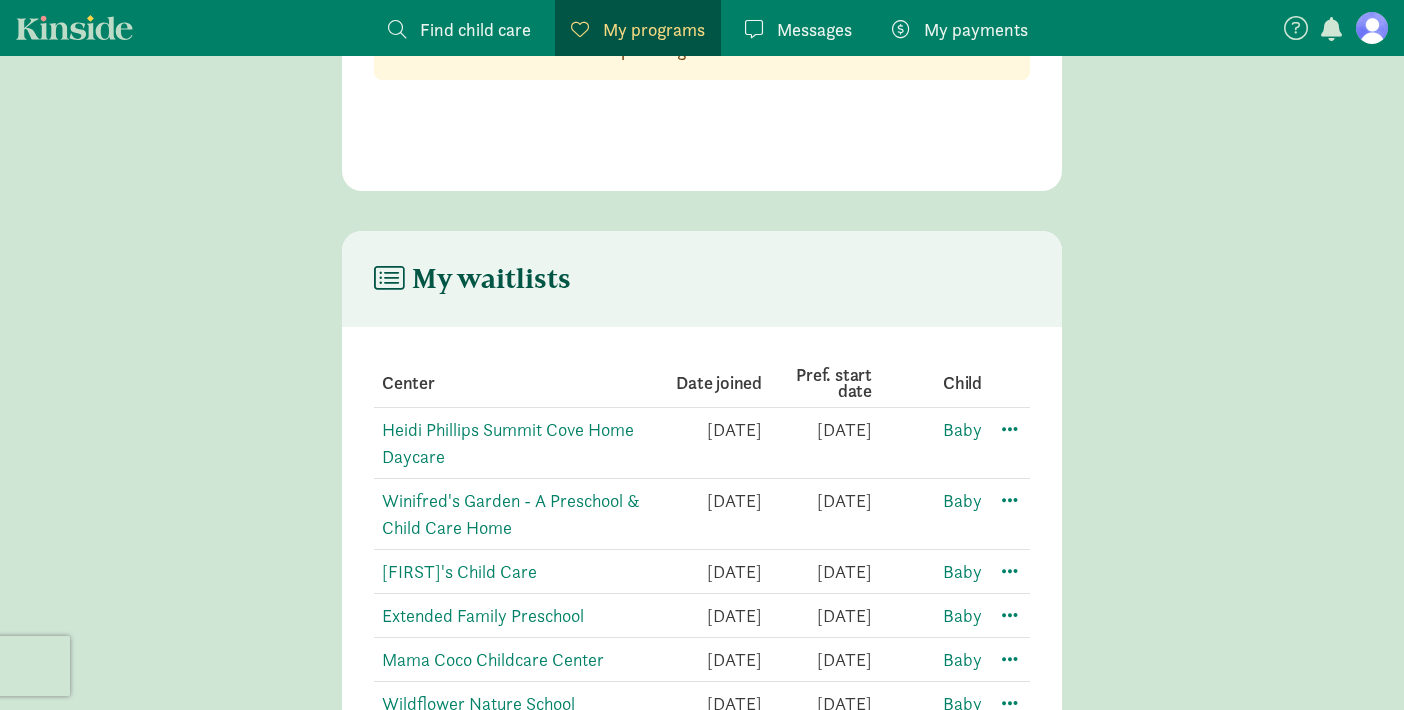 scroll, scrollTop: 11, scrollLeft: 0, axis: vertical 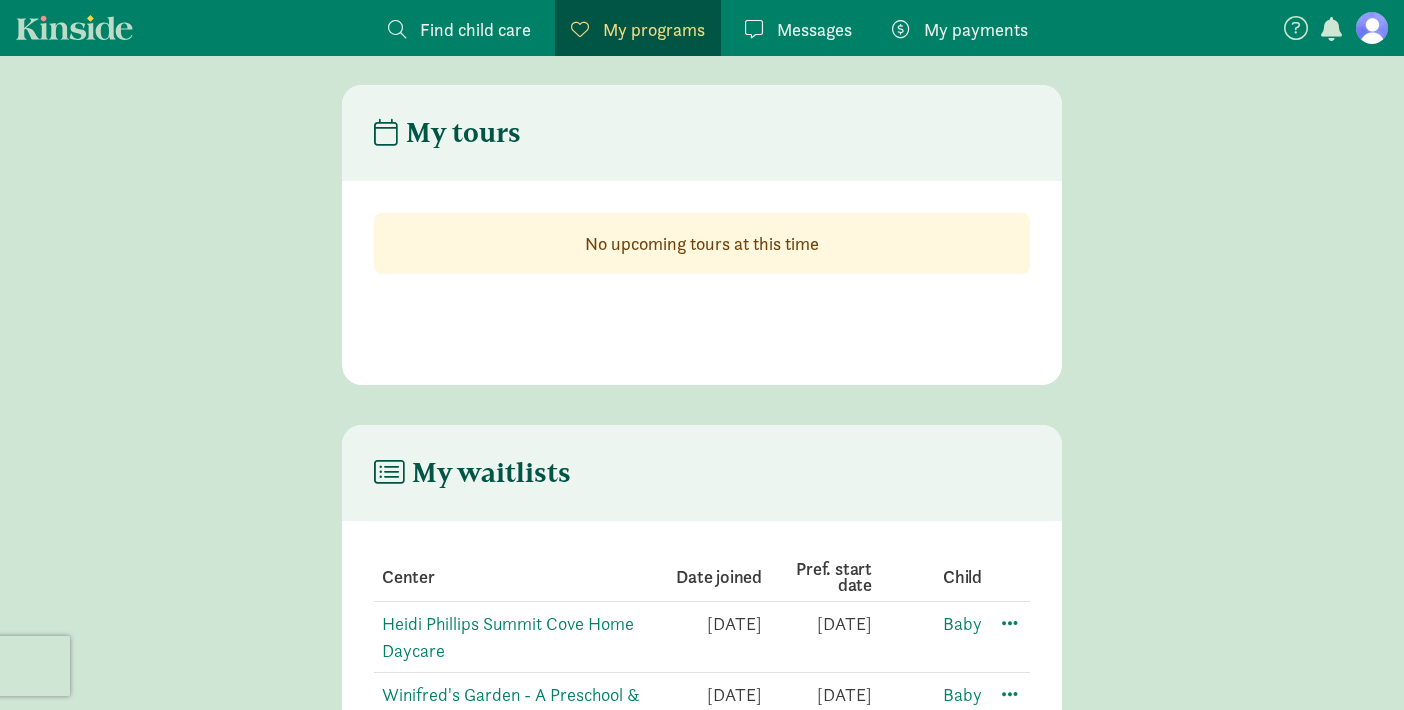 click on "Find child care" at bounding box center (475, 29) 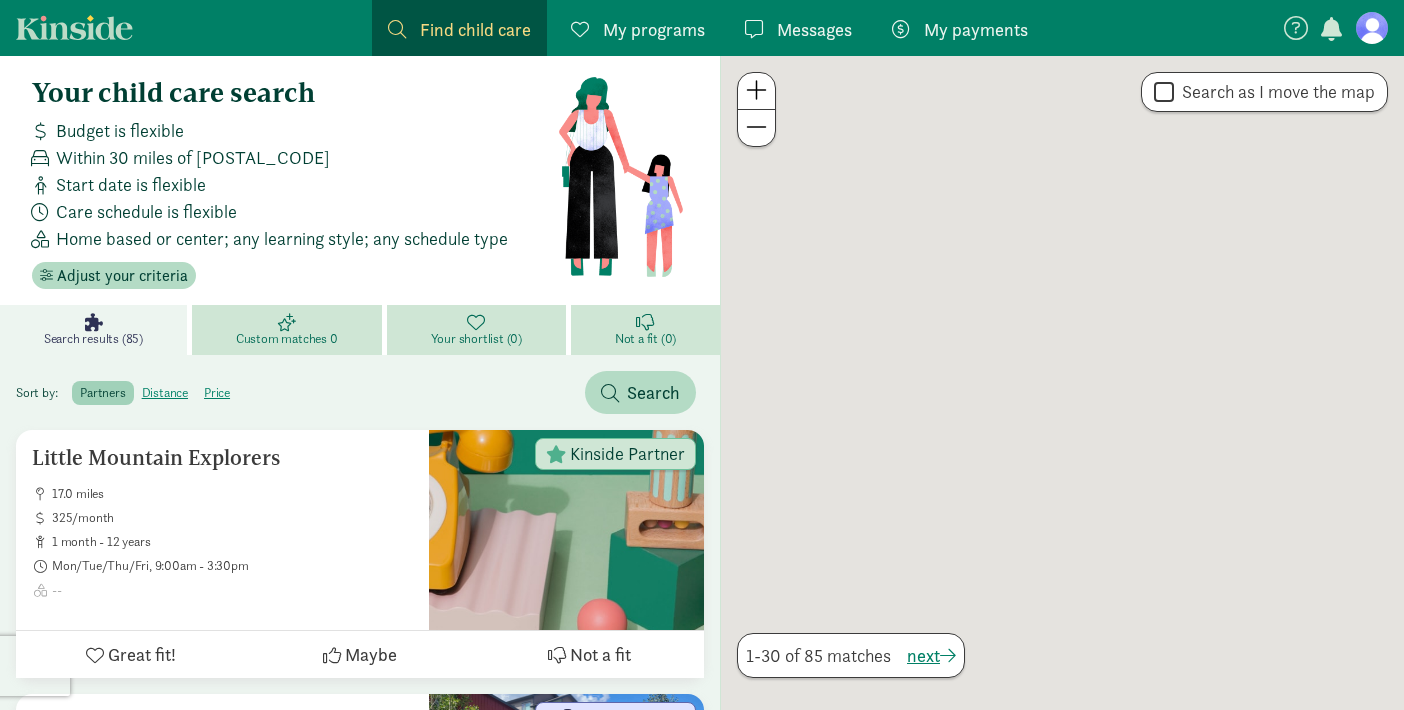 click on "Find child care
Find" at bounding box center (459, 29) 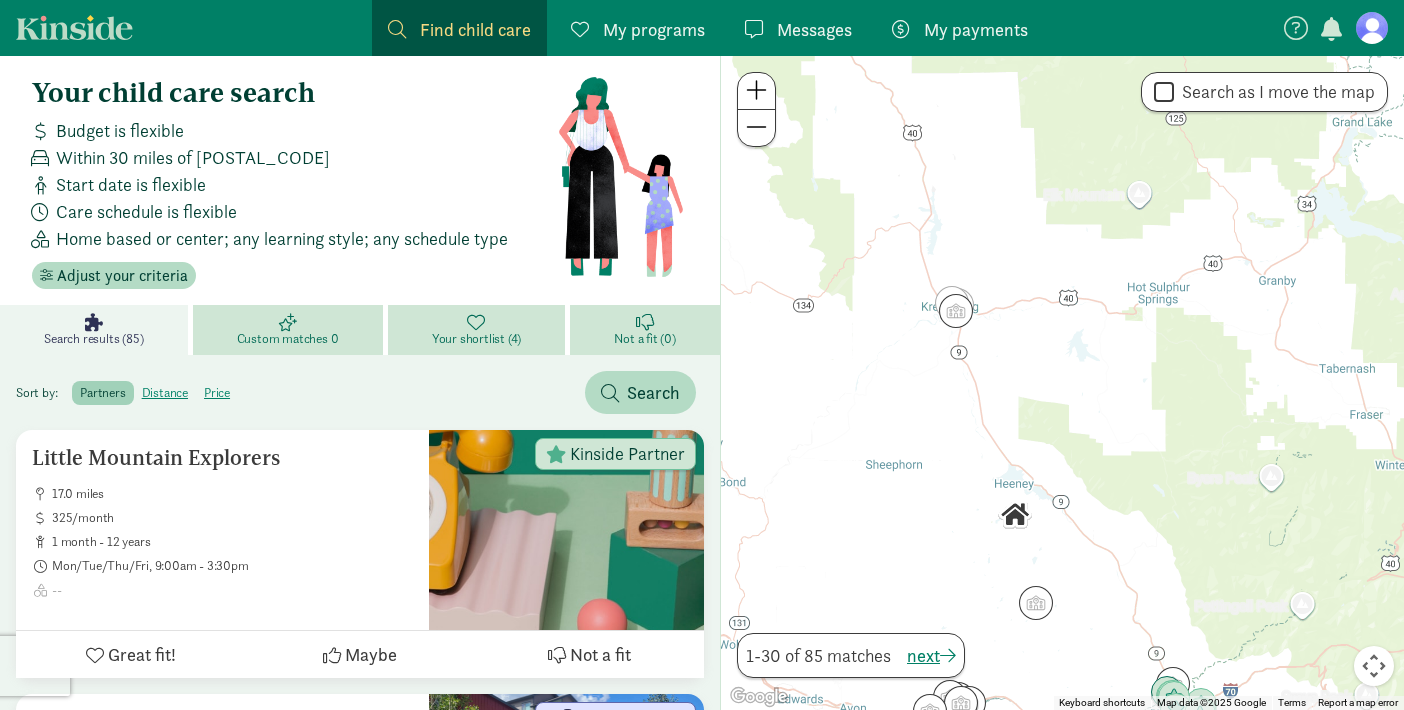 drag, startPoint x: 1026, startPoint y: 306, endPoint x: 1043, endPoint y: 498, distance: 192.75113 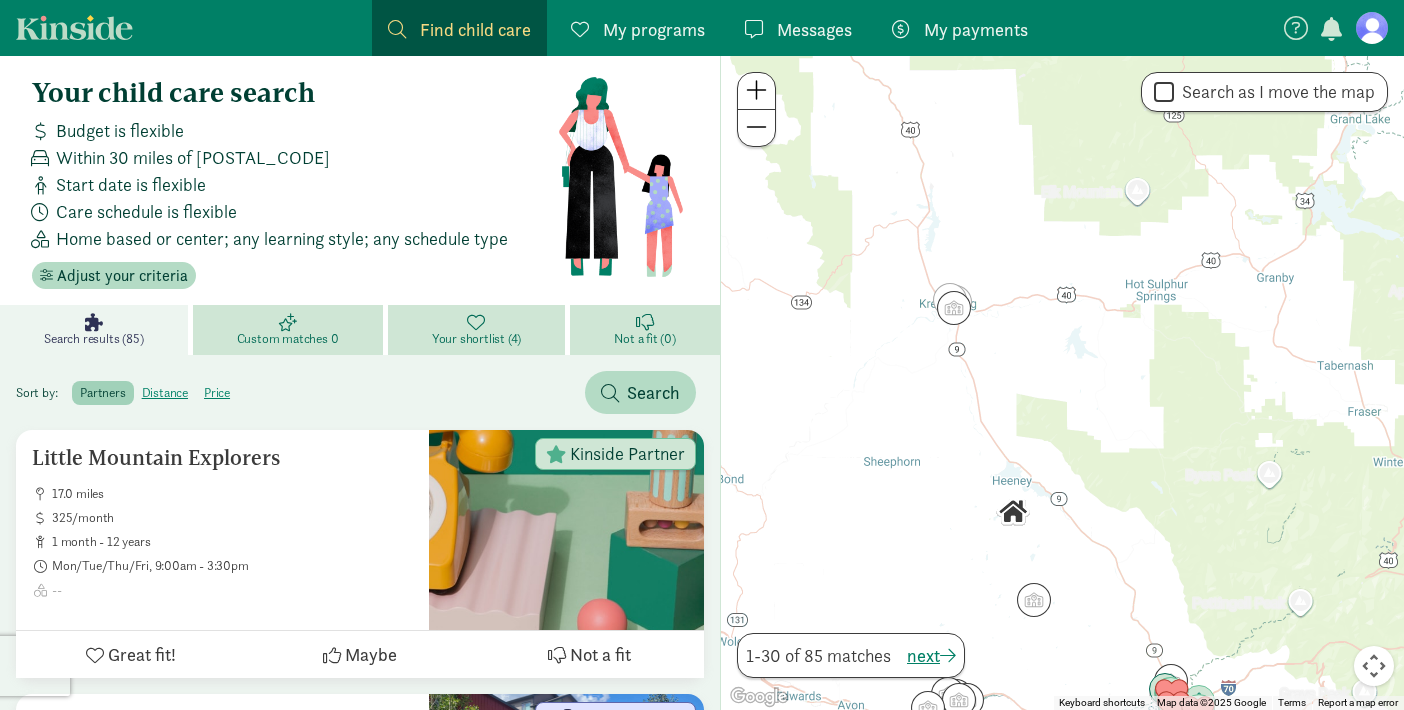 click at bounding box center [756, 91] 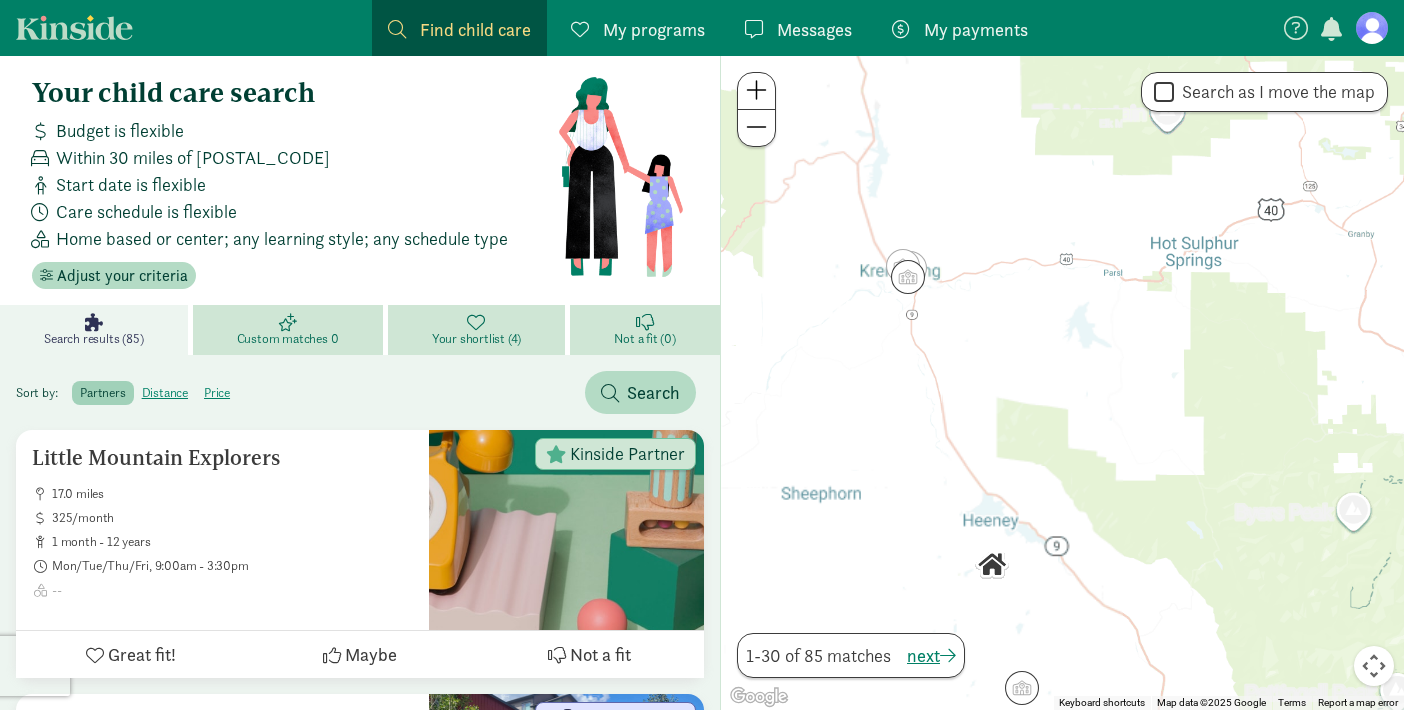 click at bounding box center (756, 91) 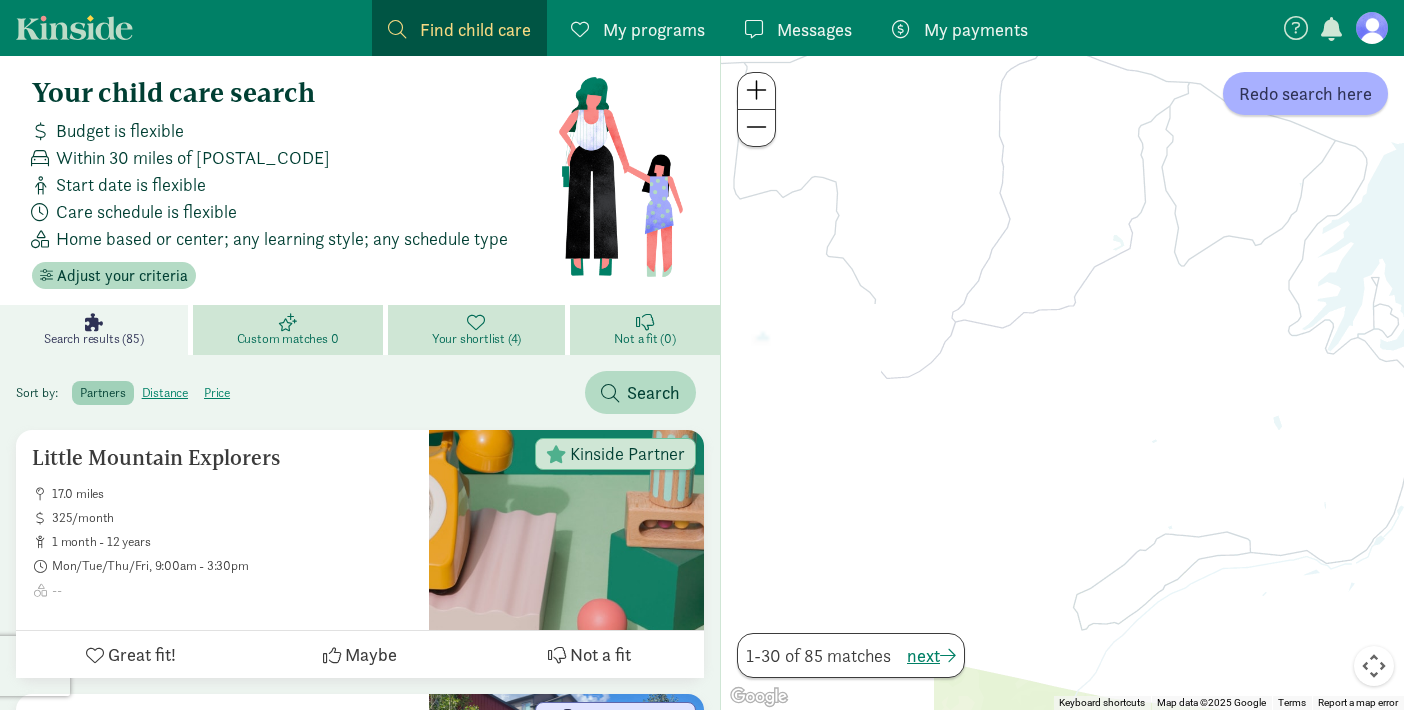 drag, startPoint x: 888, startPoint y: 207, endPoint x: 1198, endPoint y: 453, distance: 395.7474 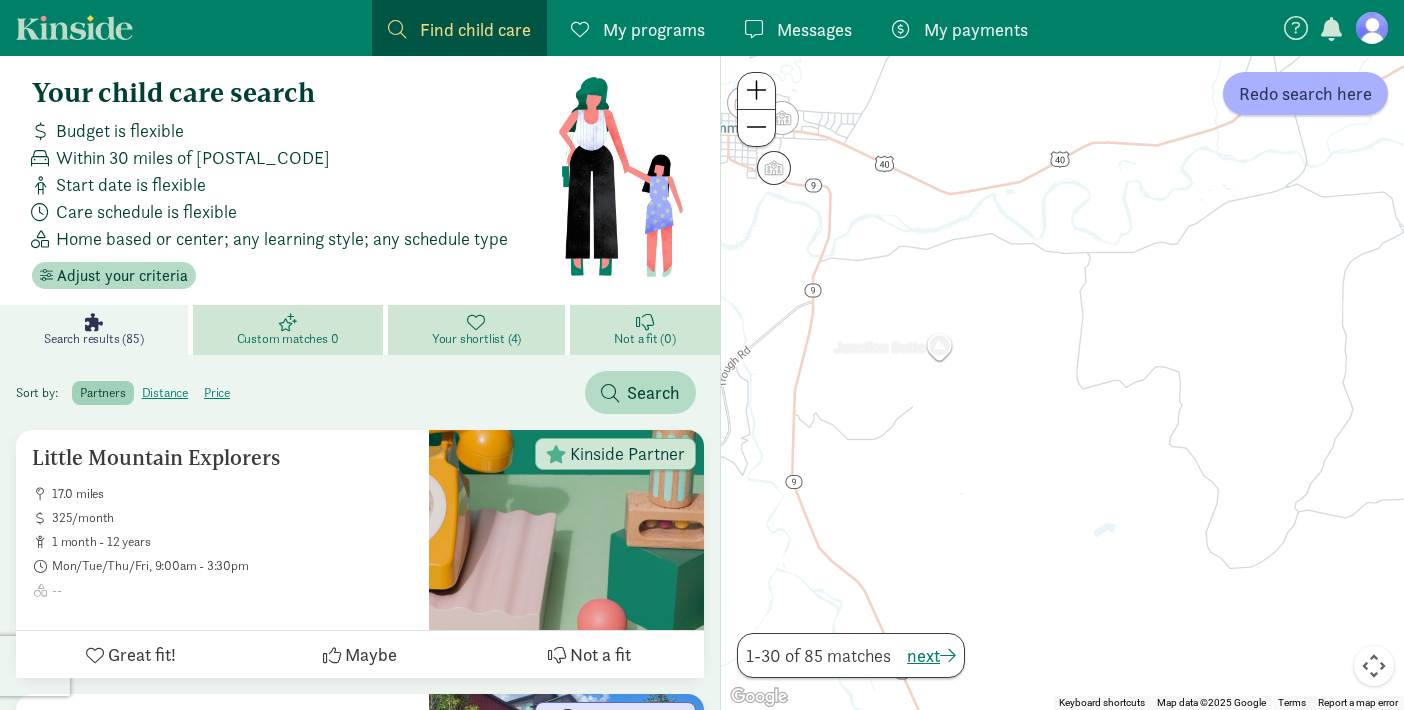 drag, startPoint x: 1090, startPoint y: 361, endPoint x: 1384, endPoint y: 514, distance: 331.4287 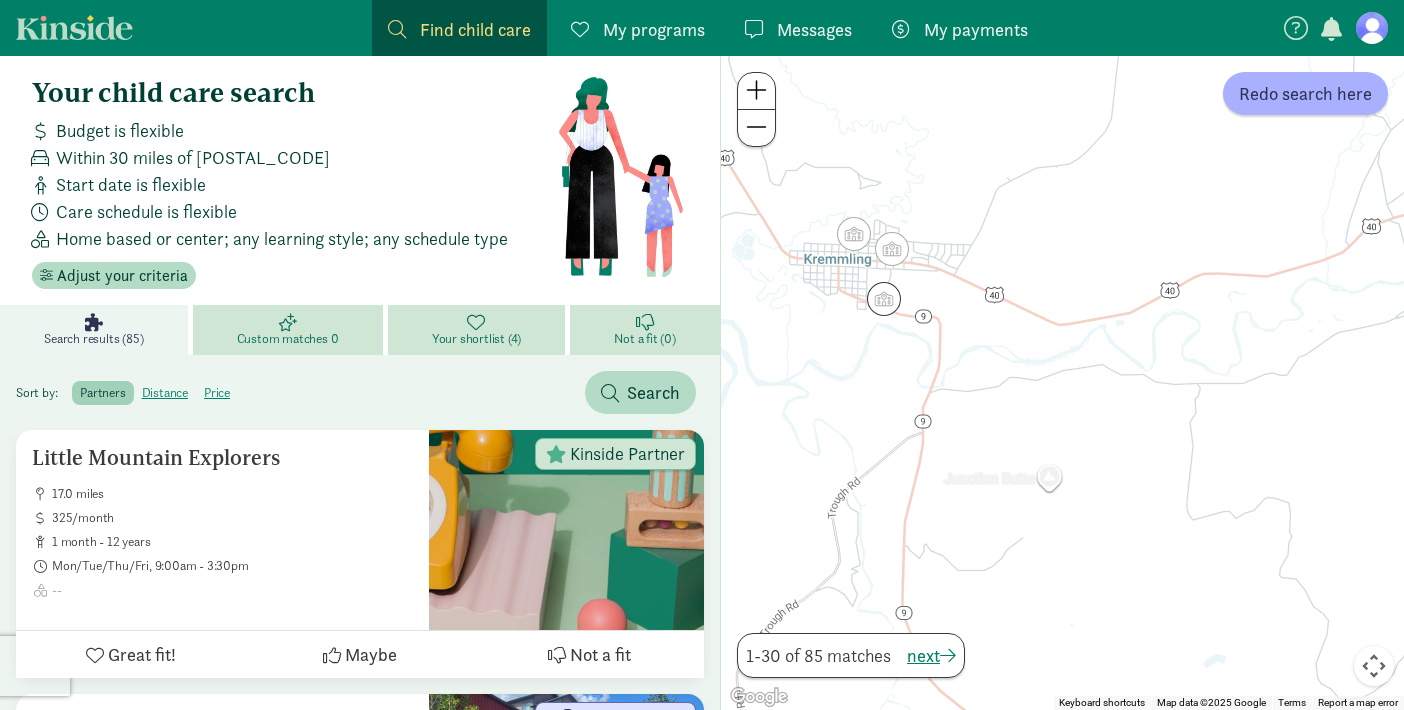 drag, startPoint x: 833, startPoint y: 157, endPoint x: 943, endPoint y: 282, distance: 166.50826 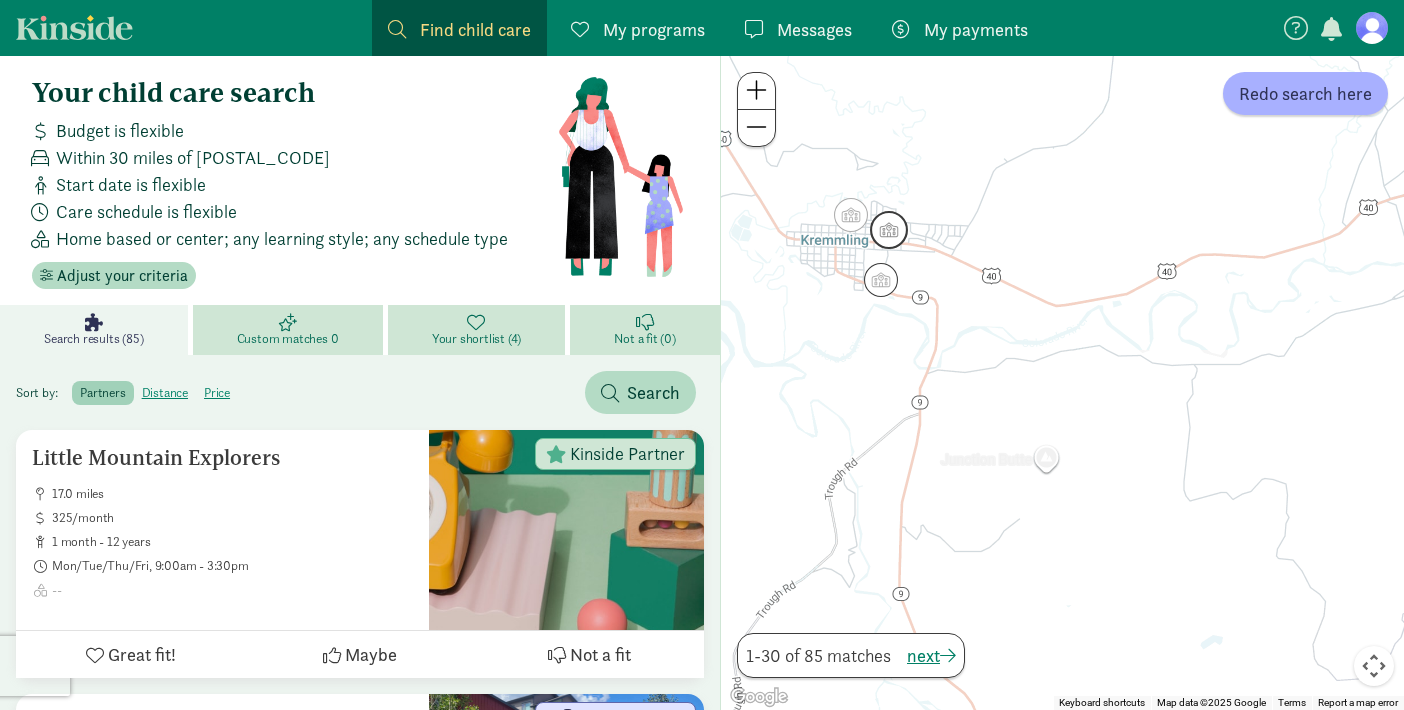click at bounding box center [889, 230] 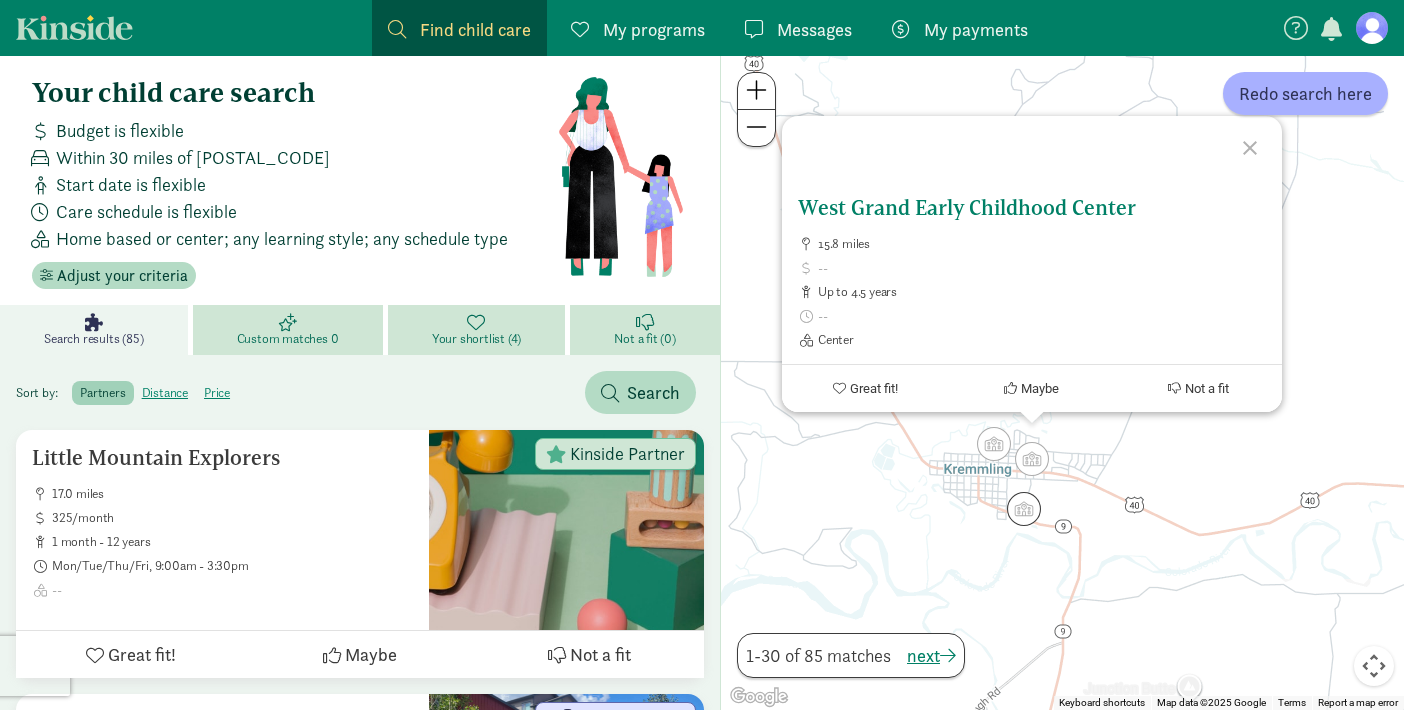 click at bounding box center [1007, 180] 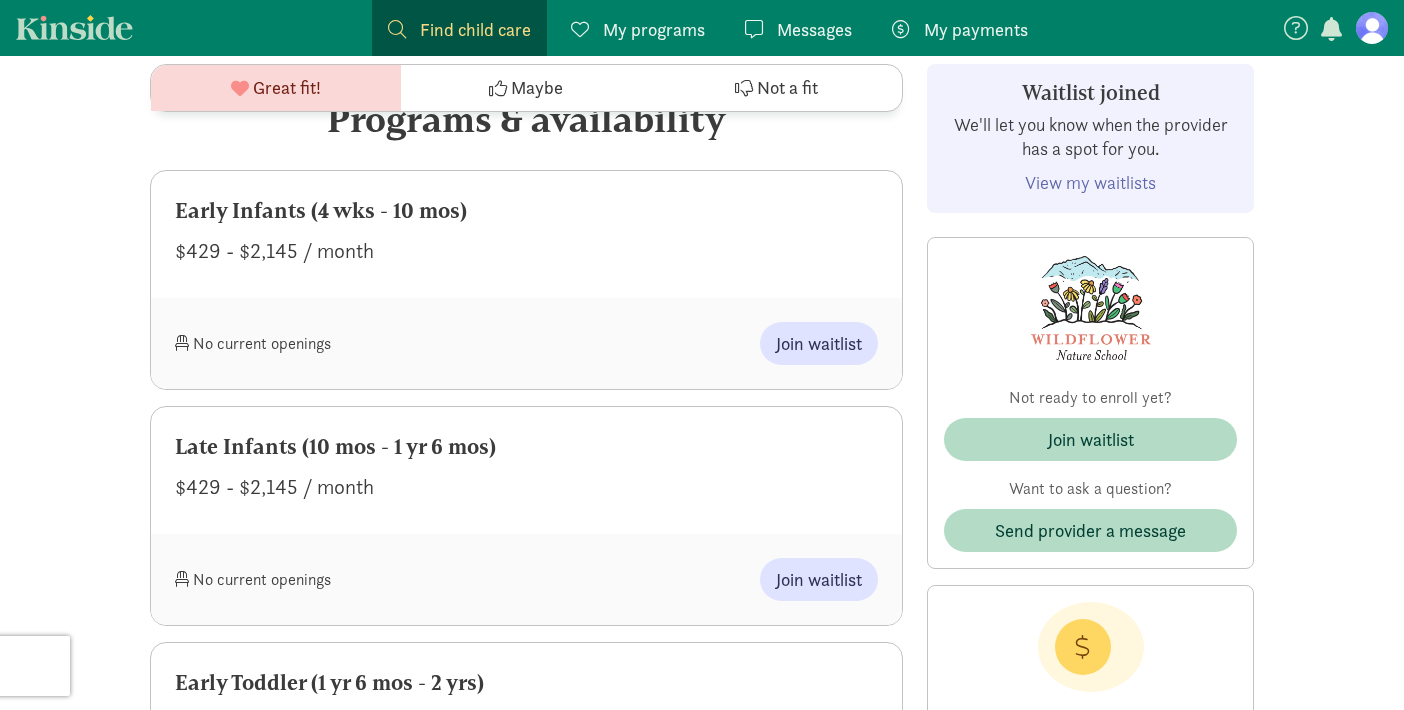 scroll, scrollTop: 1006, scrollLeft: 0, axis: vertical 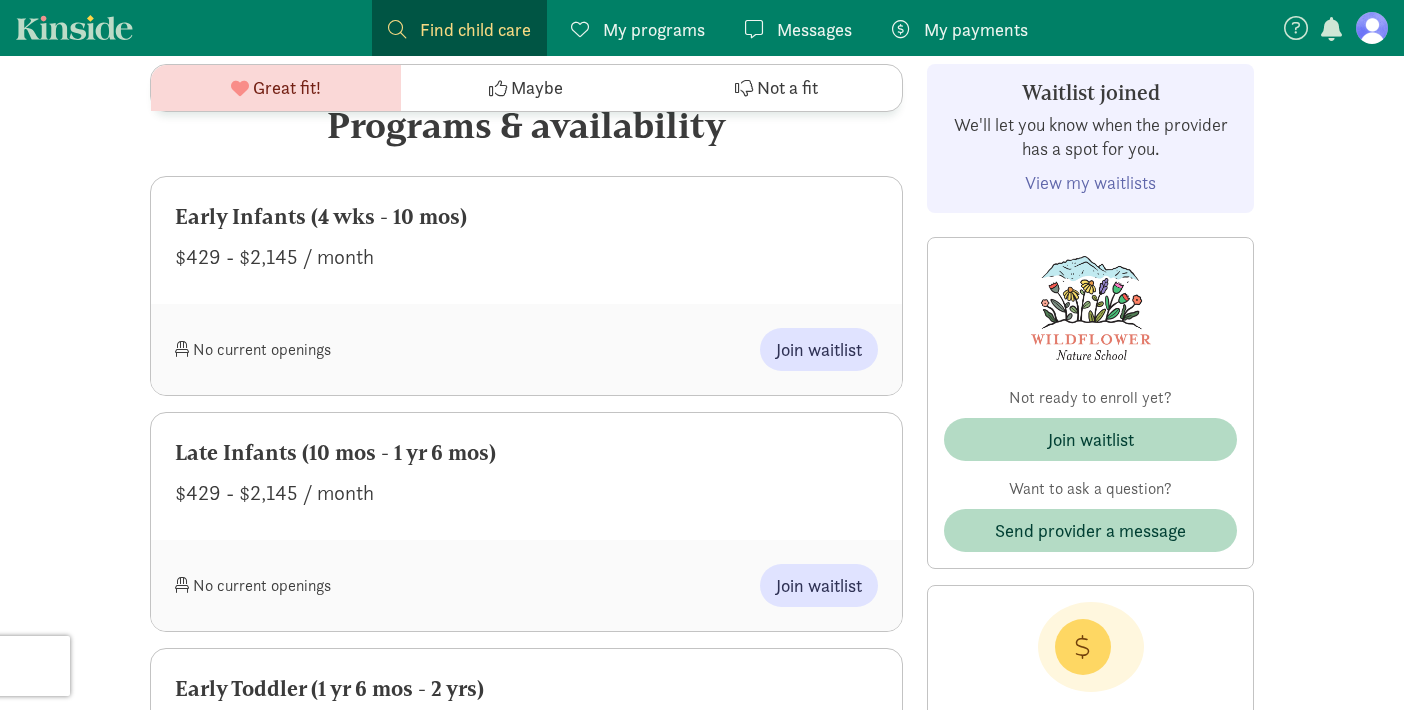 click on "Early Infants (4 wks - 10 mos)" at bounding box center (526, 217) 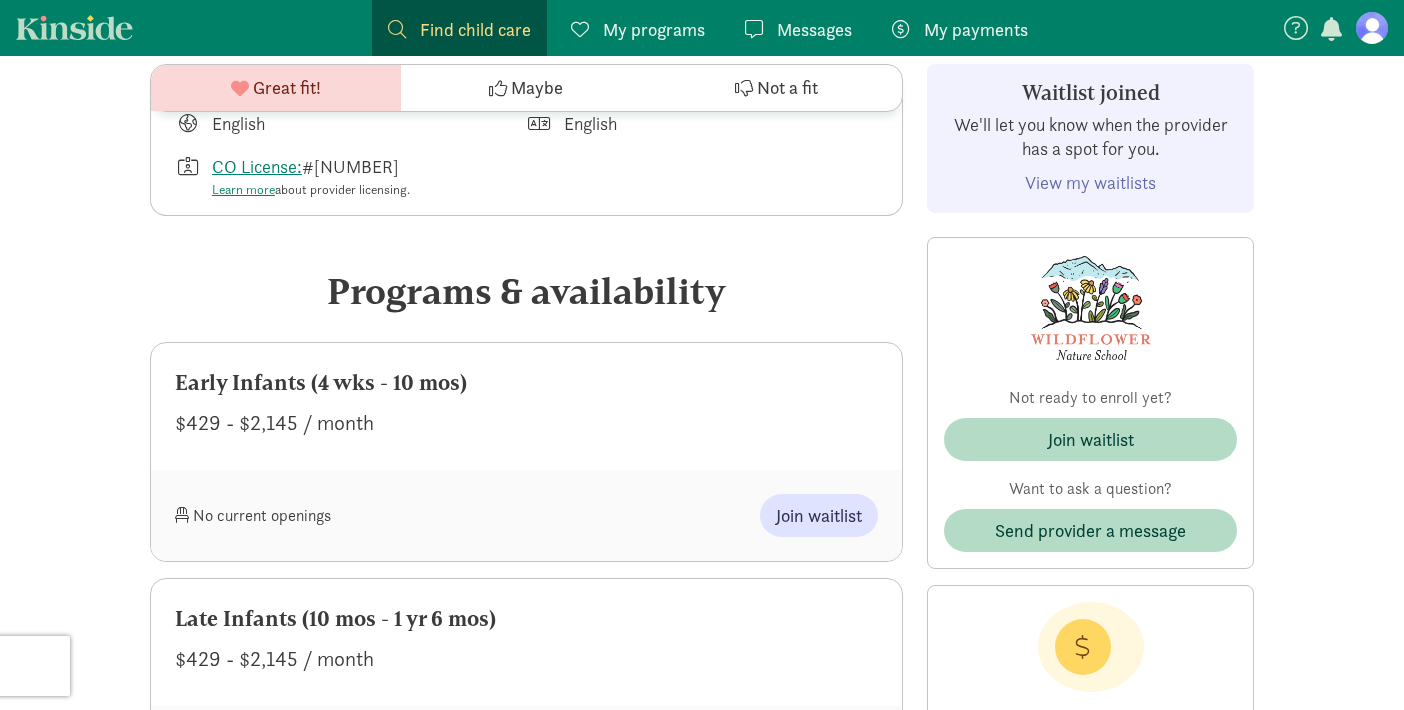 scroll, scrollTop: 842, scrollLeft: 0, axis: vertical 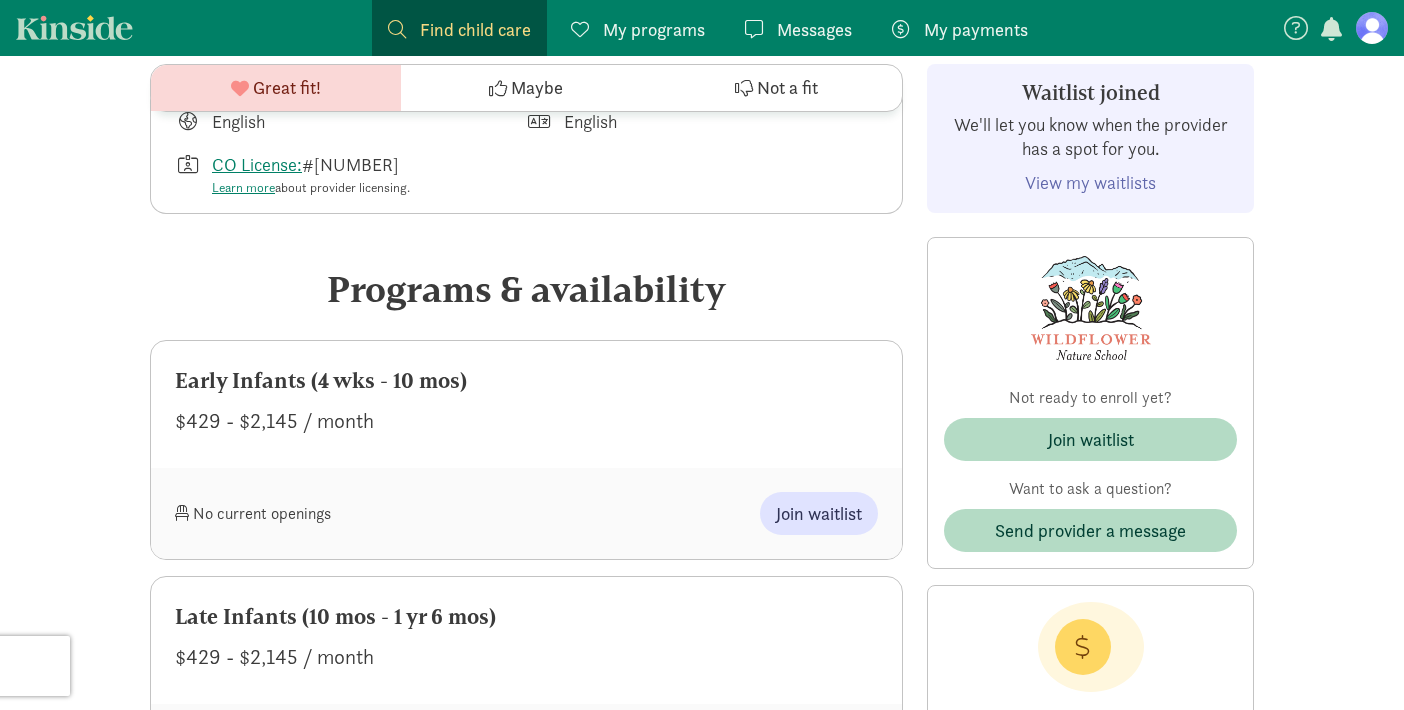 click on "Early Infants (4 wks - 10 mos)
$429 - $2,145 / month" at bounding box center (526, 404) 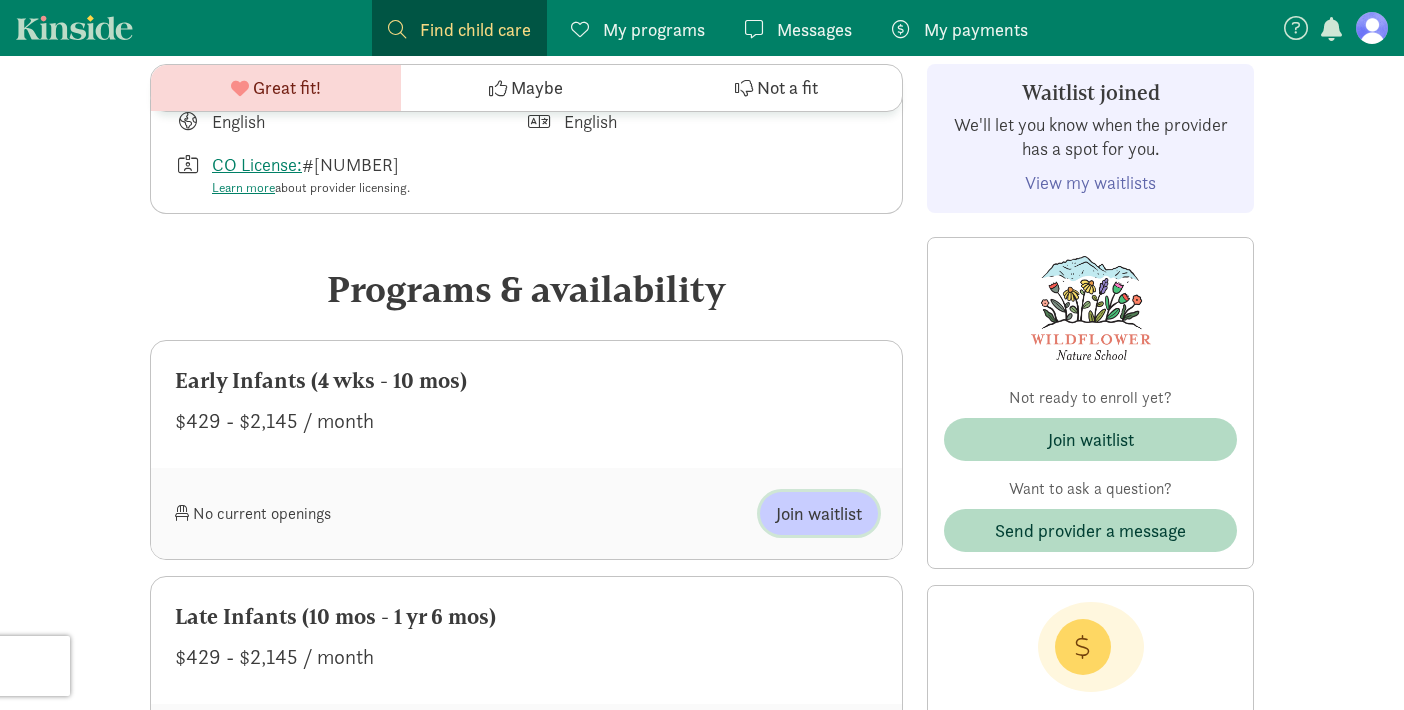 click on "Join waitlist" at bounding box center [819, 513] 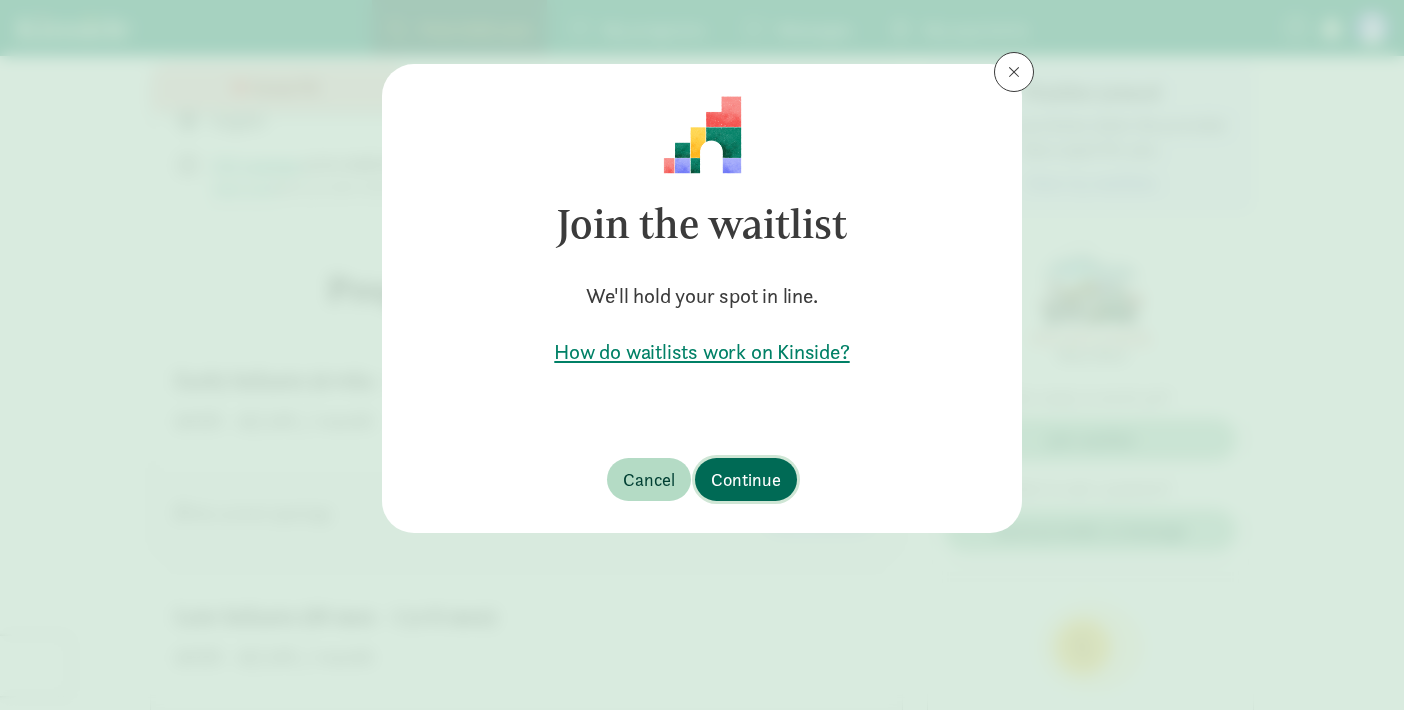 click on "Continue" at bounding box center (746, 479) 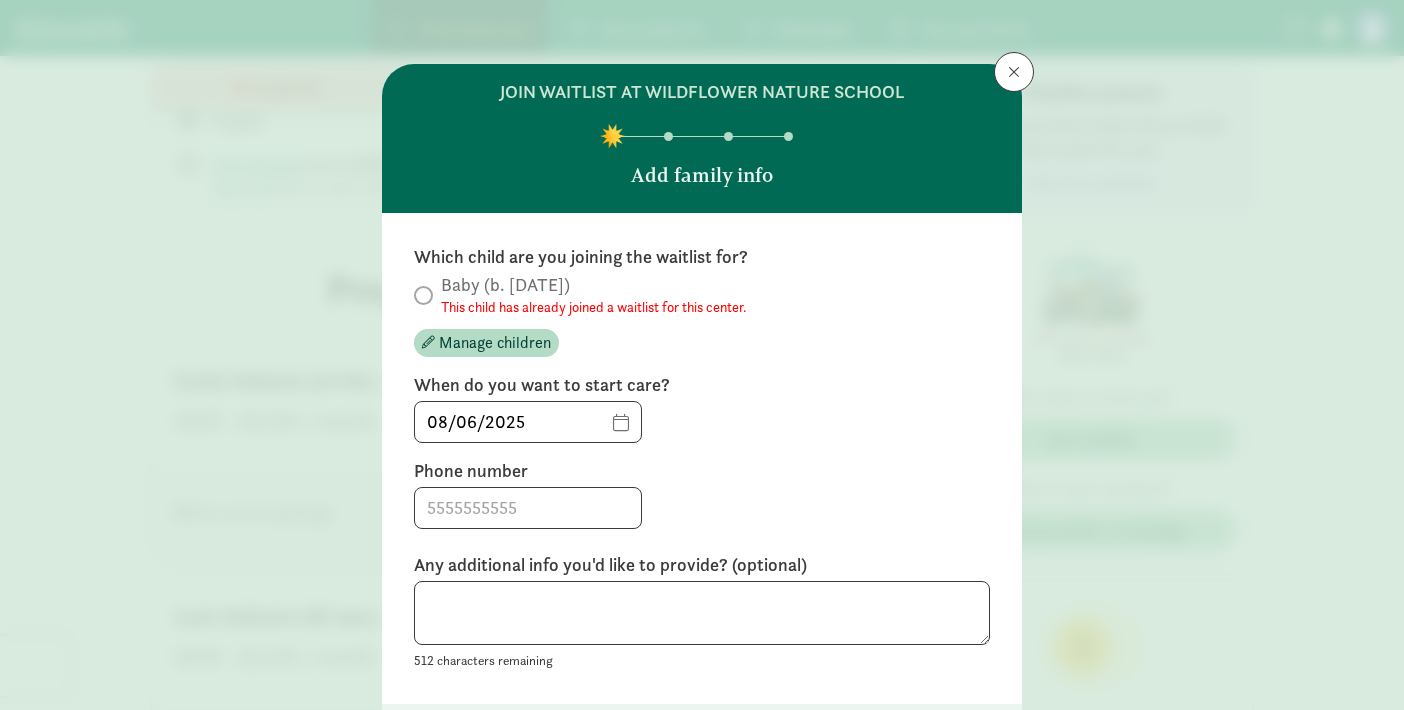 scroll, scrollTop: 0, scrollLeft: 0, axis: both 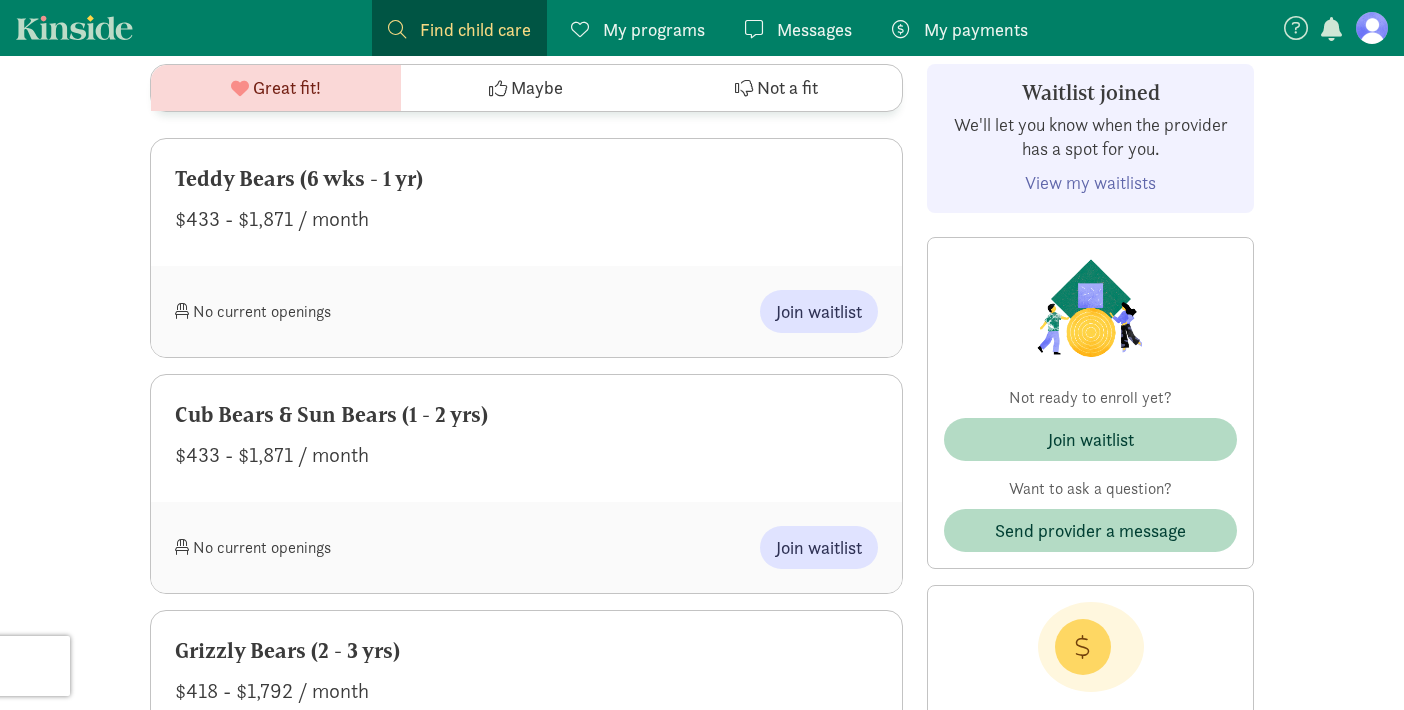 click on "Teddy Bears (6 wks - 1 yr)" at bounding box center (526, 179) 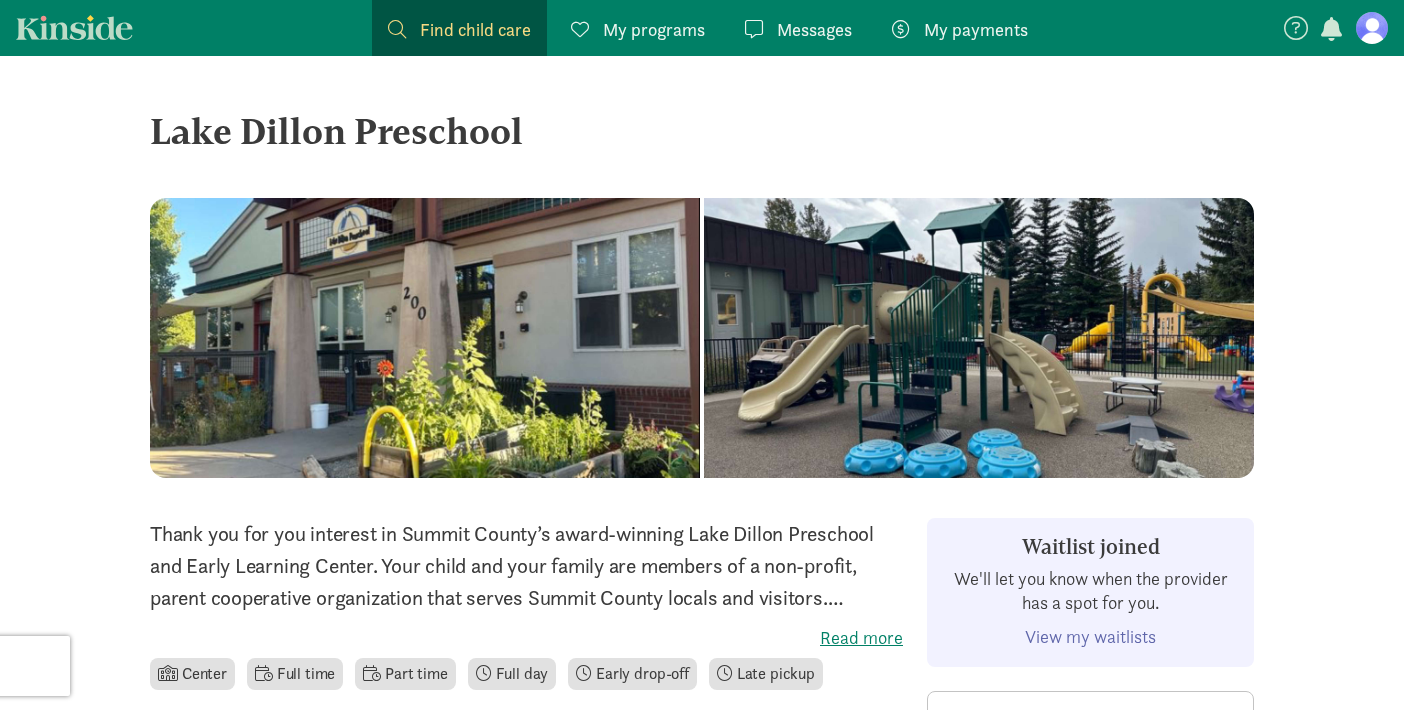 scroll, scrollTop: 0, scrollLeft: 0, axis: both 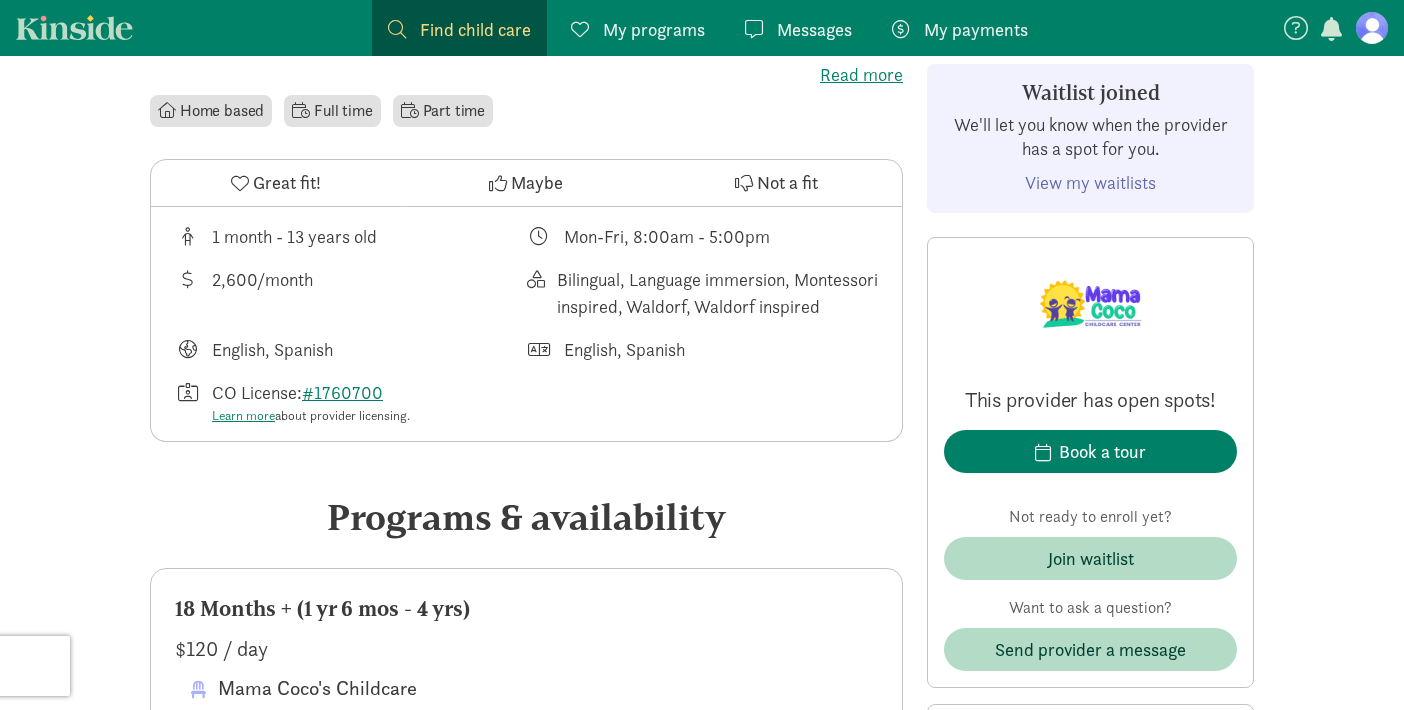 click on "Read more" at bounding box center (526, 75) 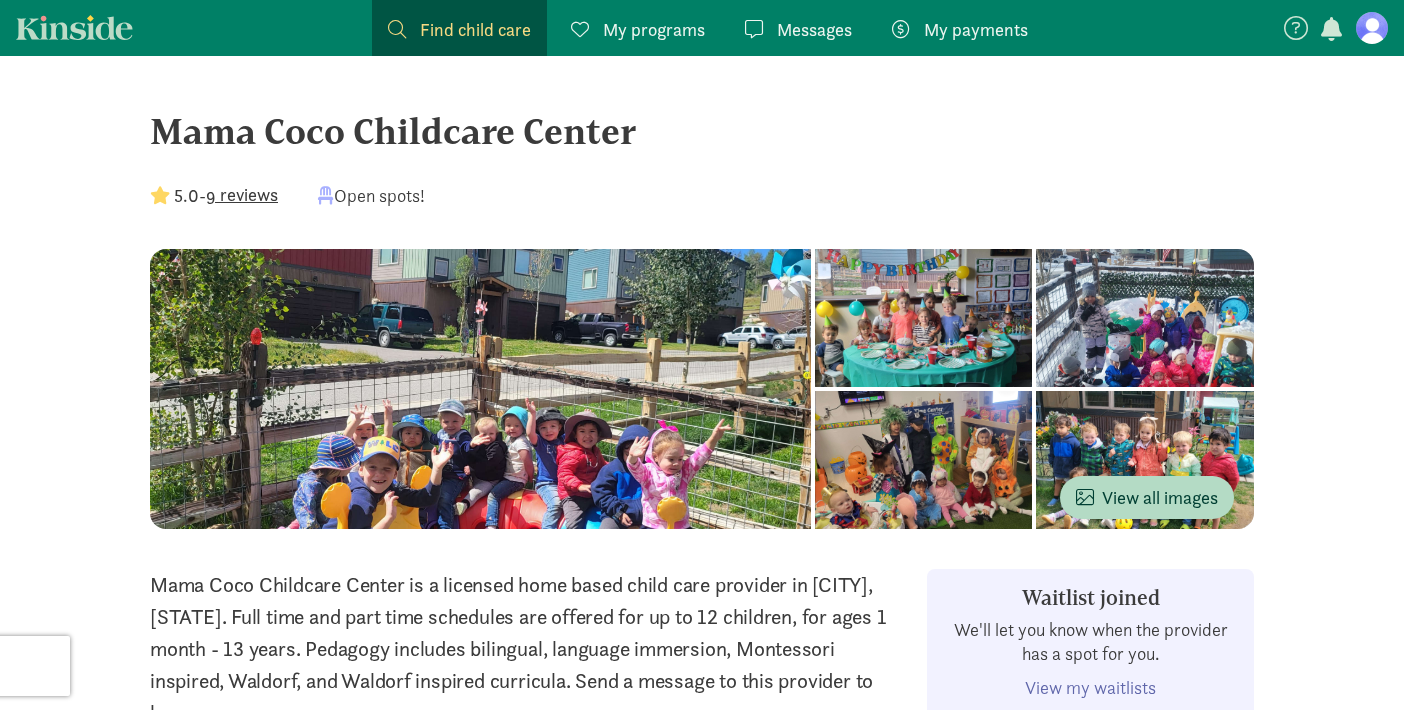 scroll, scrollTop: 0, scrollLeft: 0, axis: both 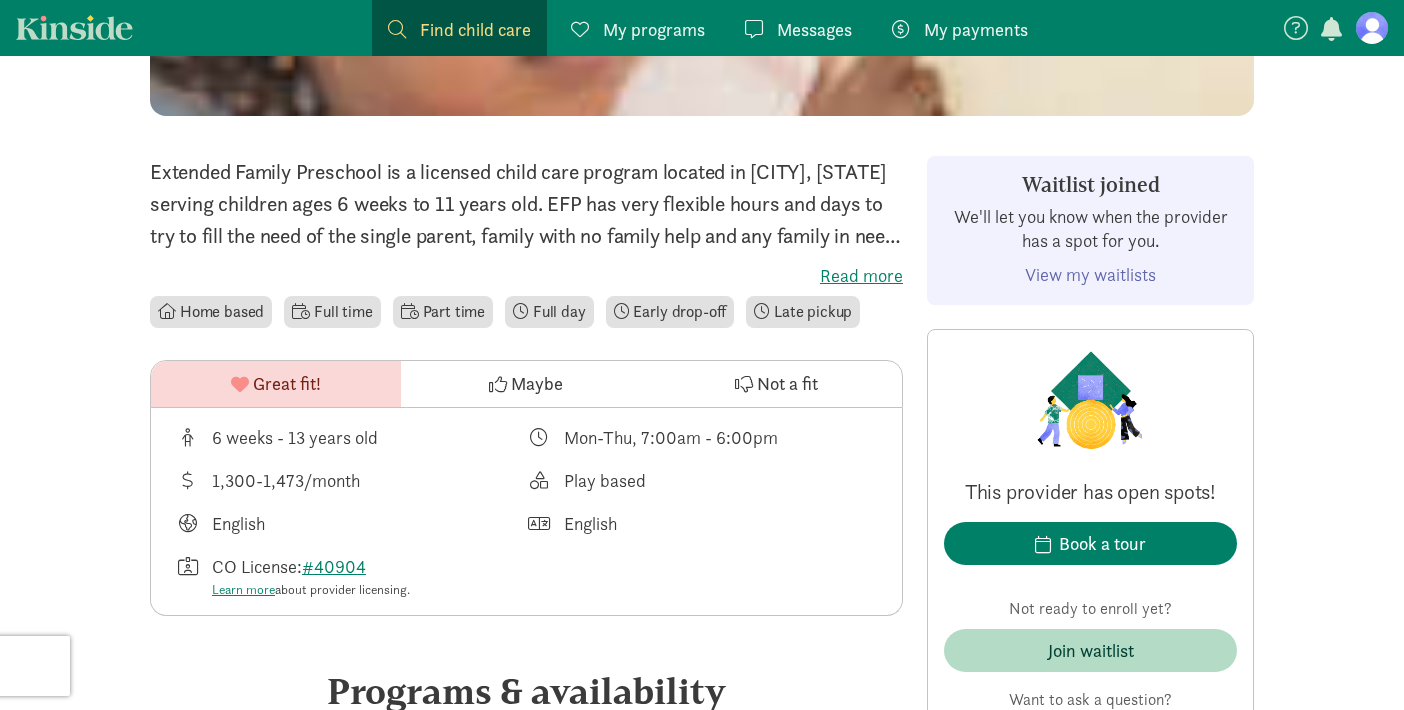 click on "Read more" at bounding box center [526, 276] 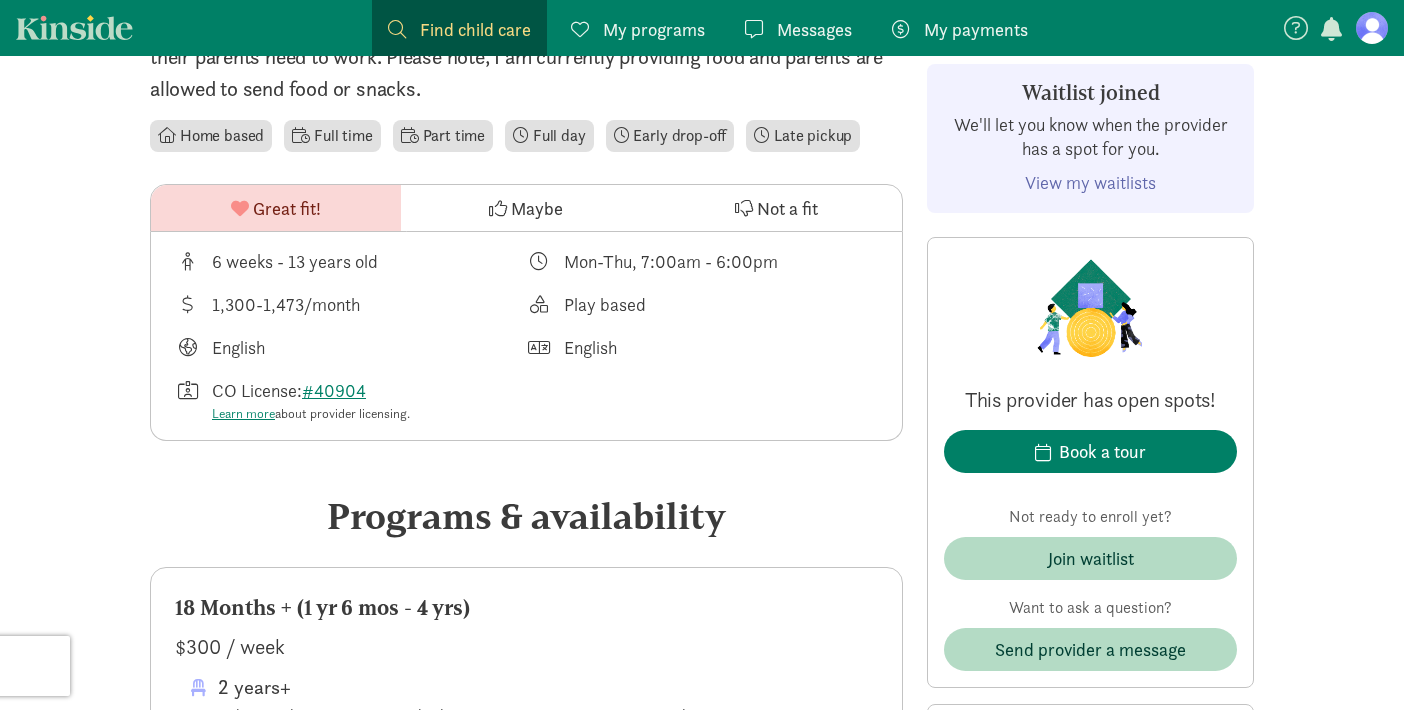 scroll, scrollTop: 191, scrollLeft: 0, axis: vertical 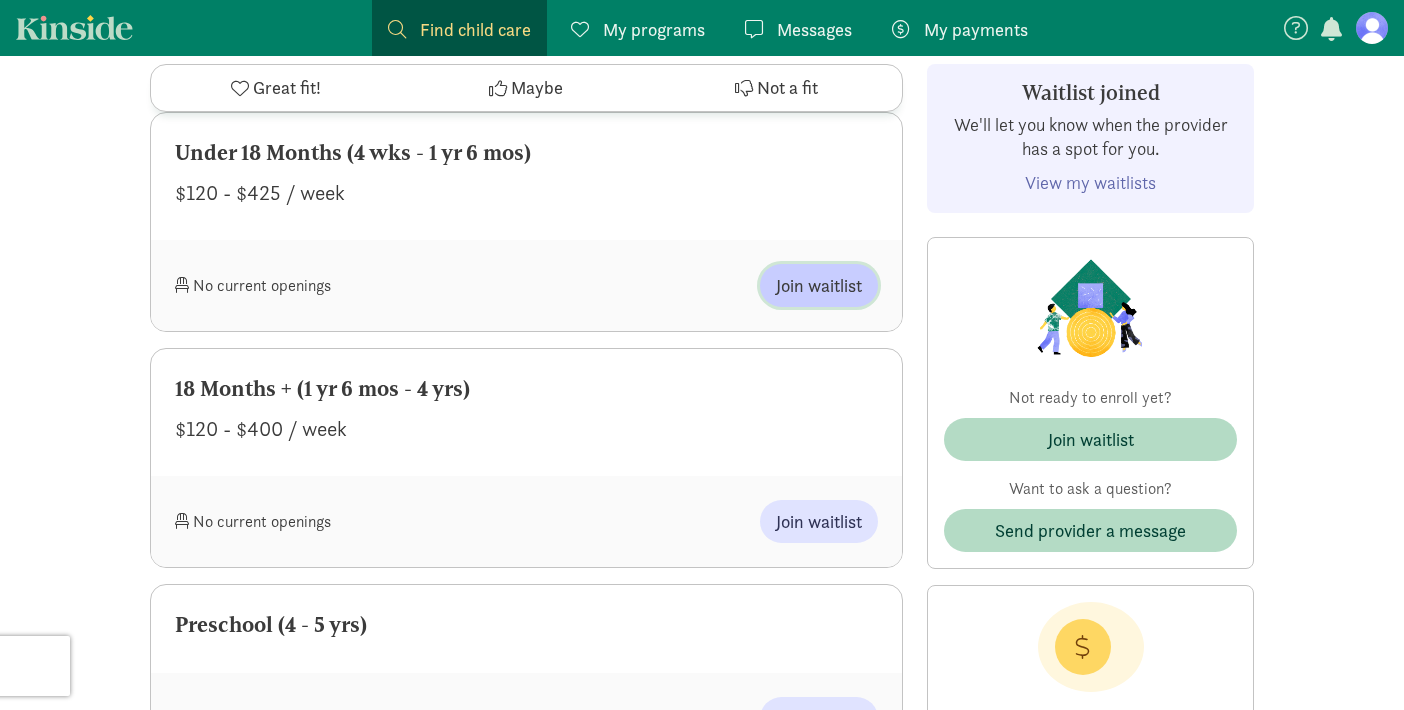click on "Join waitlist" at bounding box center [819, 285] 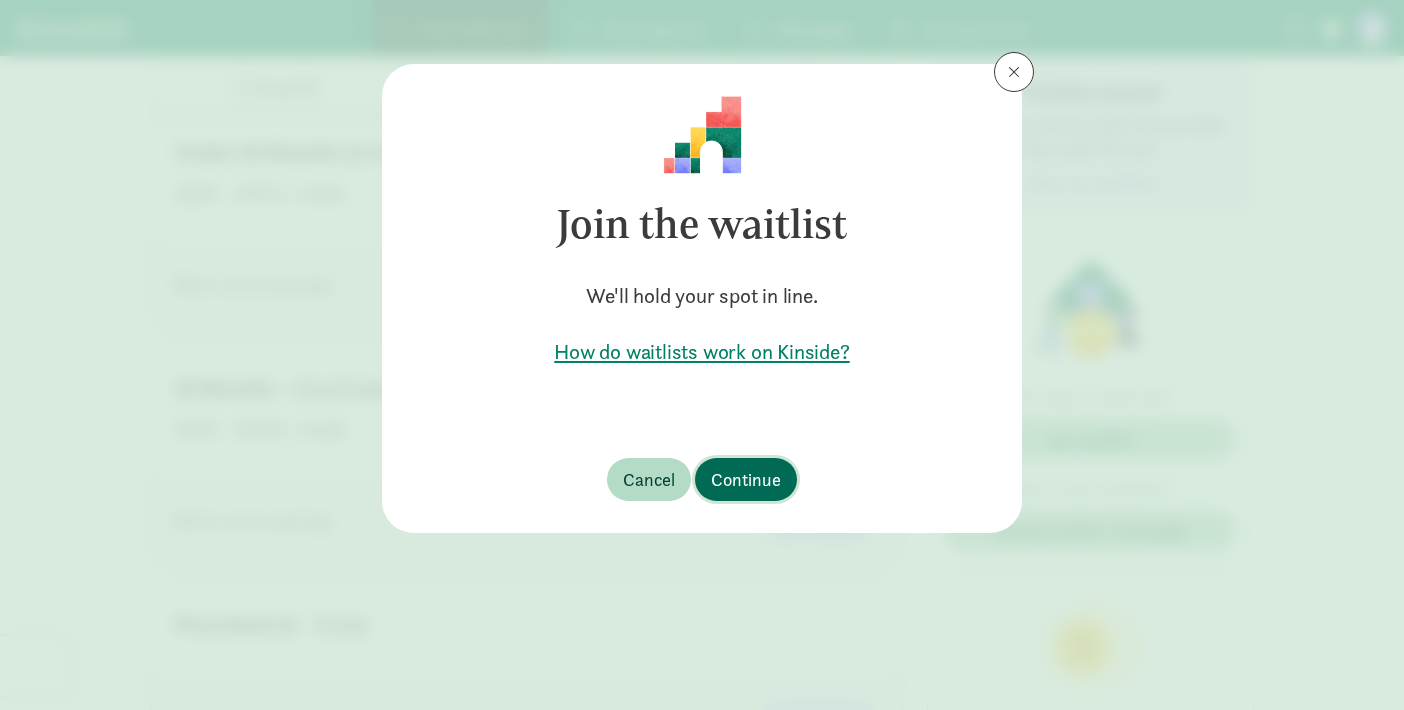 click on "Continue" at bounding box center [746, 479] 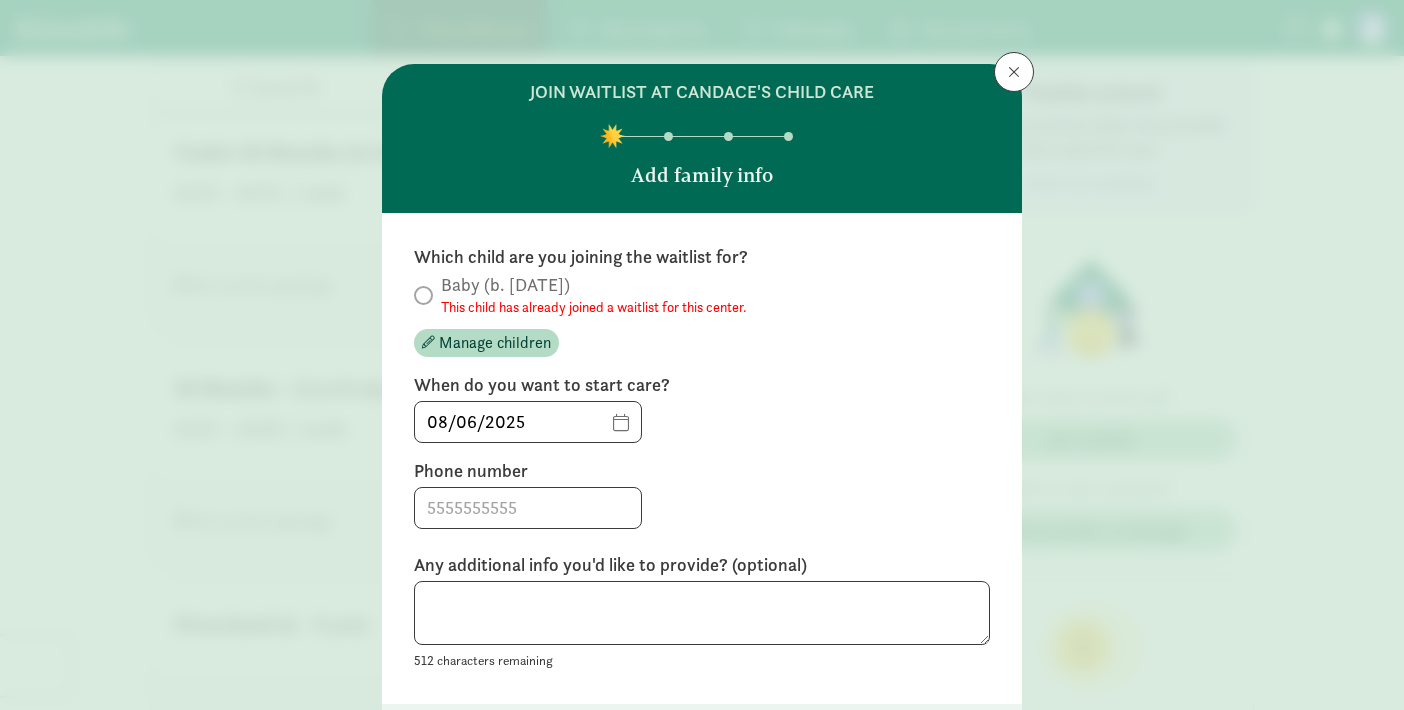 scroll, scrollTop: 0, scrollLeft: 0, axis: both 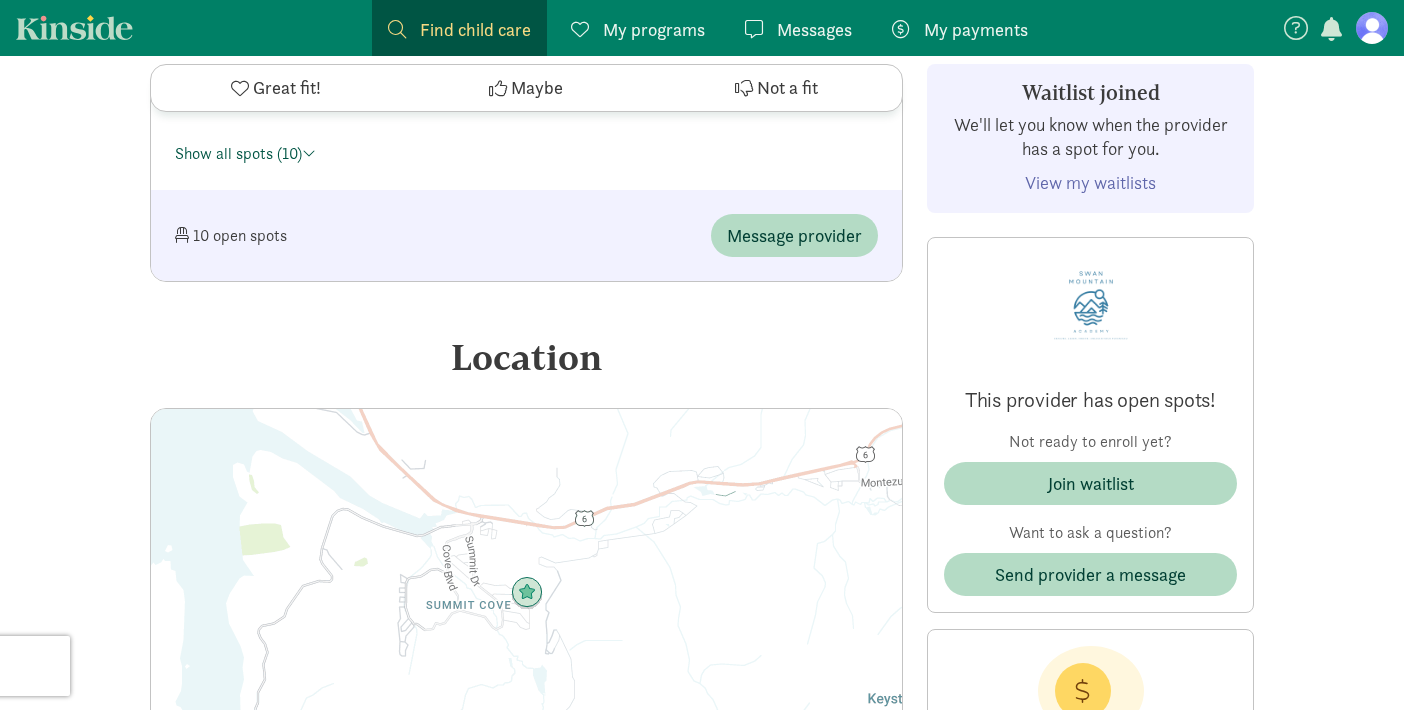click on "Show all spots (10)" at bounding box center [245, 153] 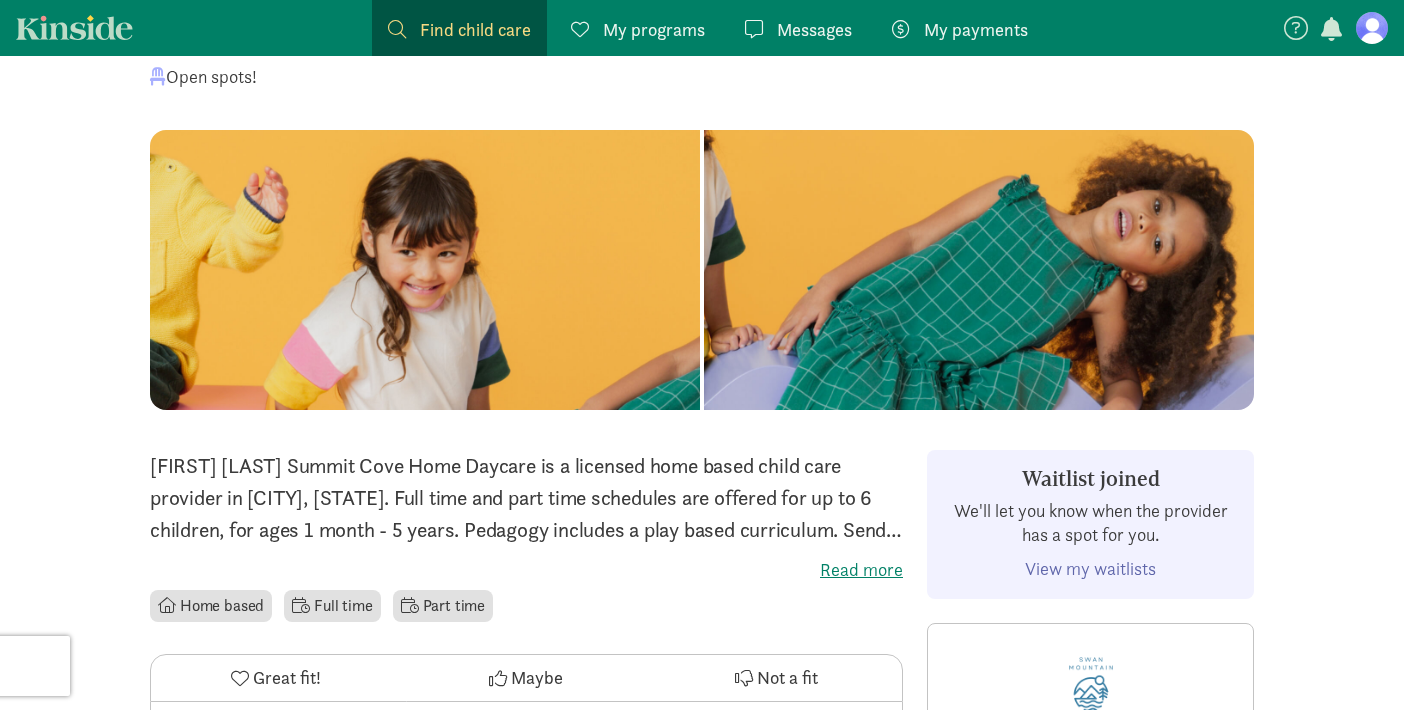 scroll, scrollTop: 120, scrollLeft: 0, axis: vertical 